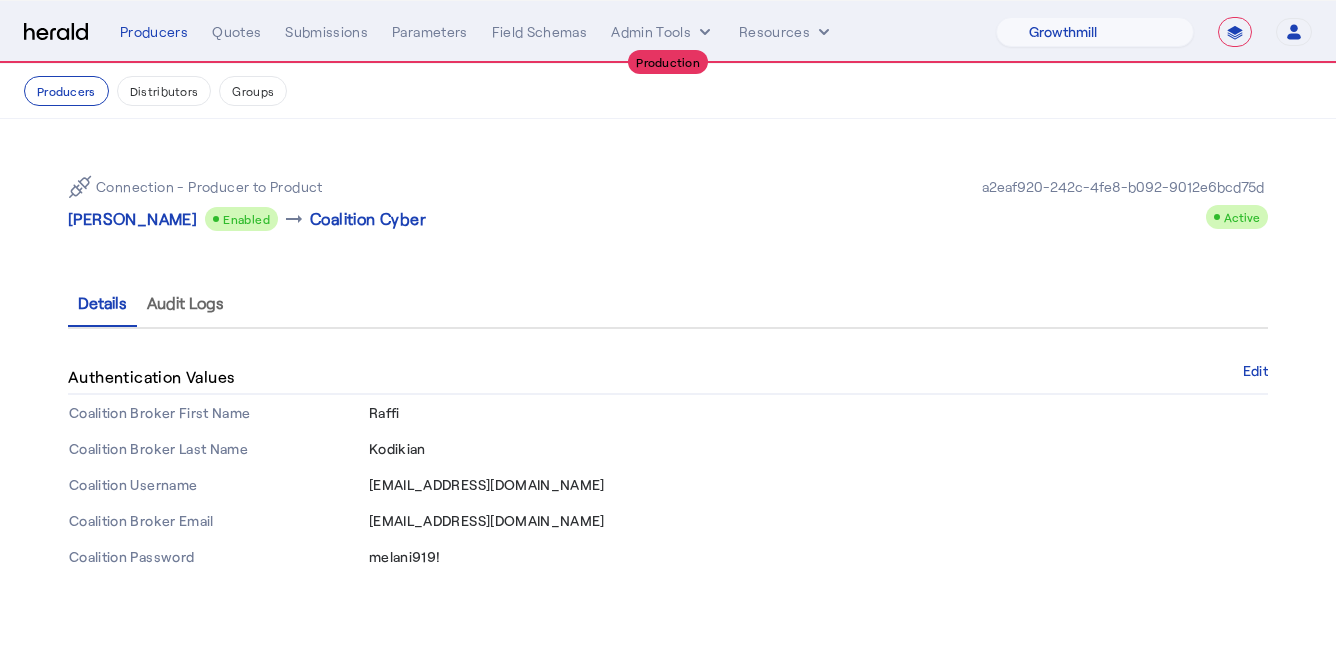 select on "pfm_z9k1_growthmill" 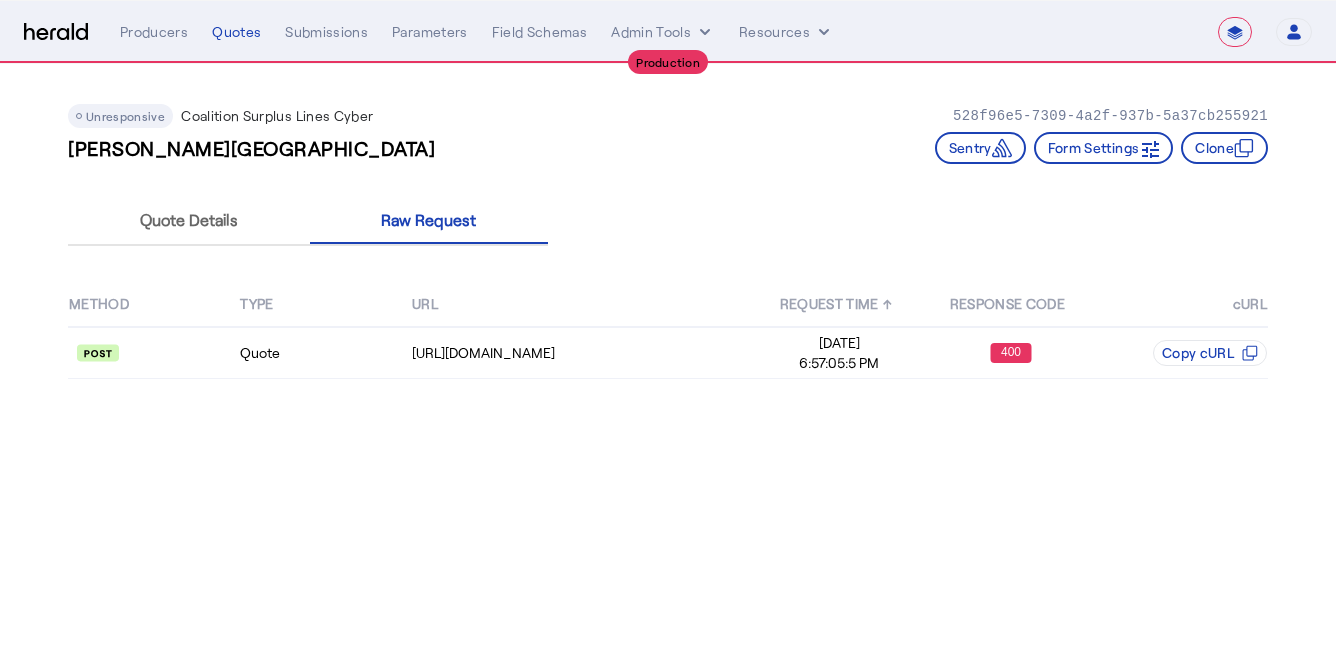 select on "**********" 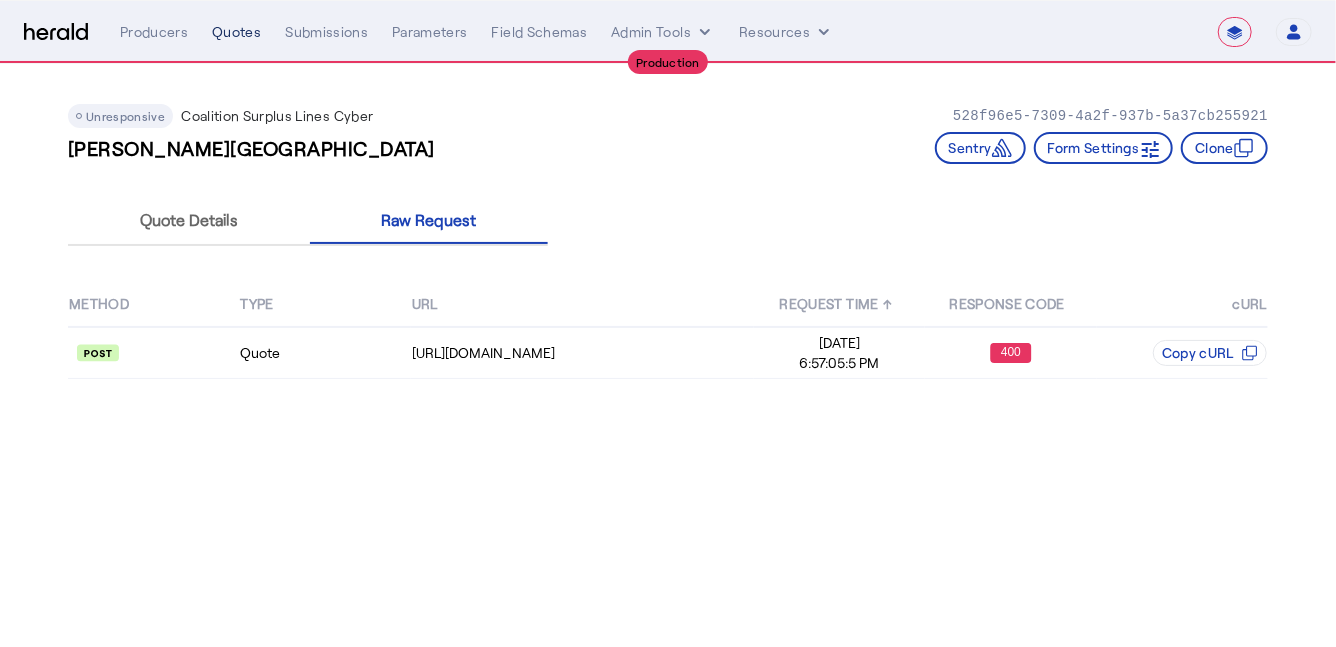 click on "Quotes" at bounding box center (236, 32) 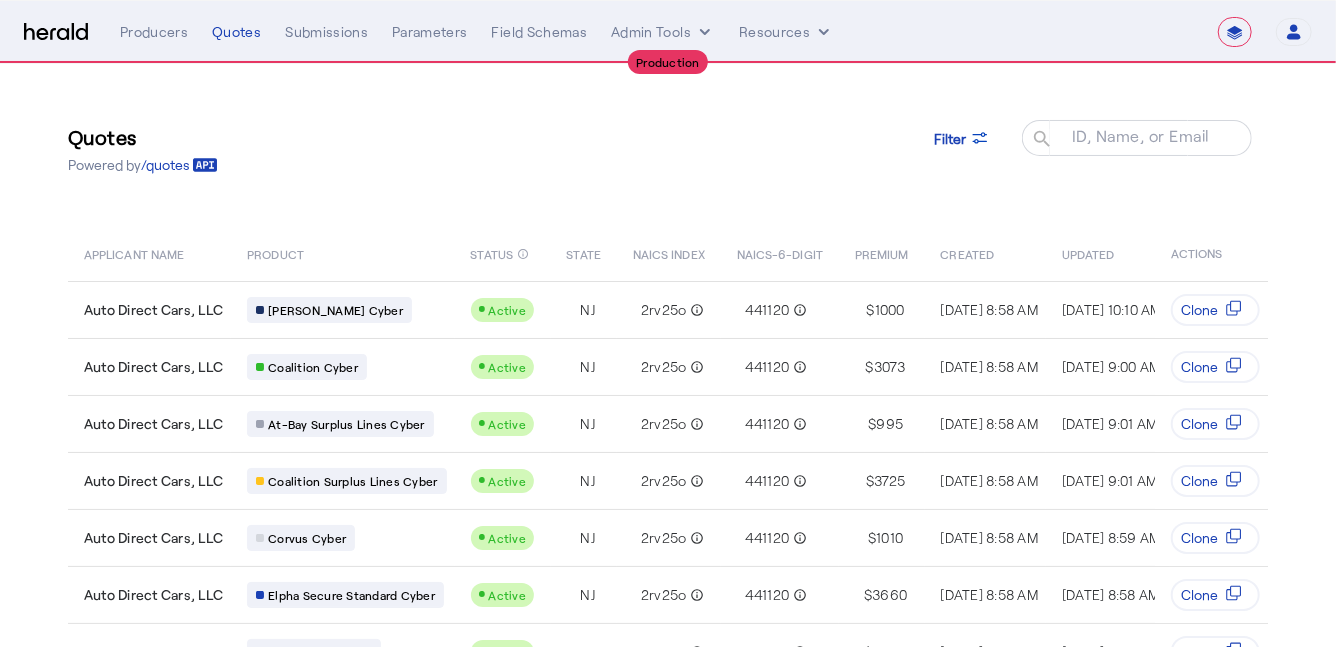 click at bounding box center [56, 32] 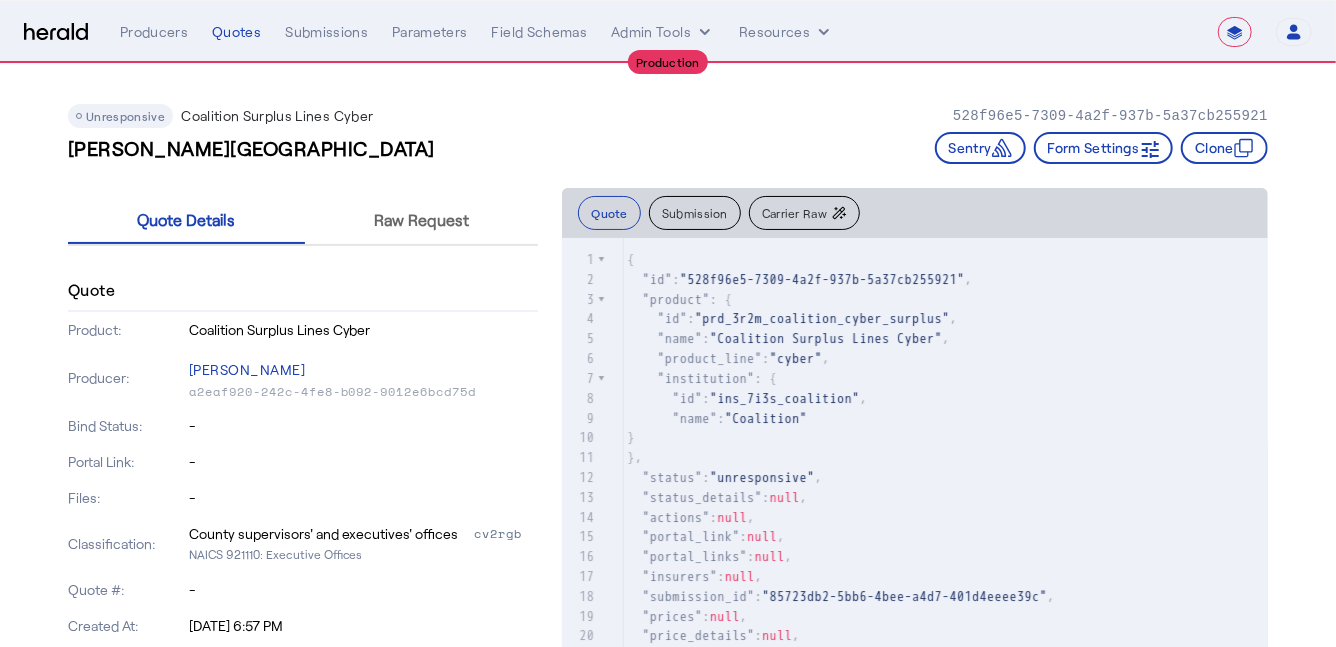 click at bounding box center (56, 32) 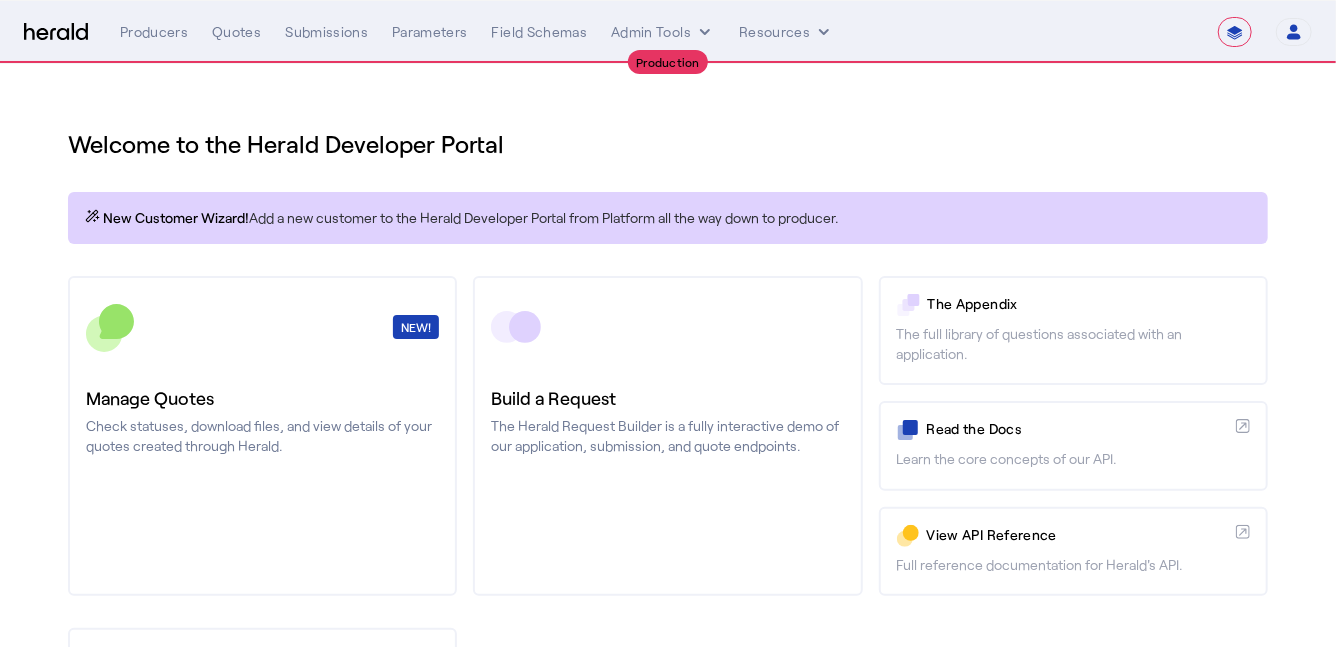 click at bounding box center (56, 32) 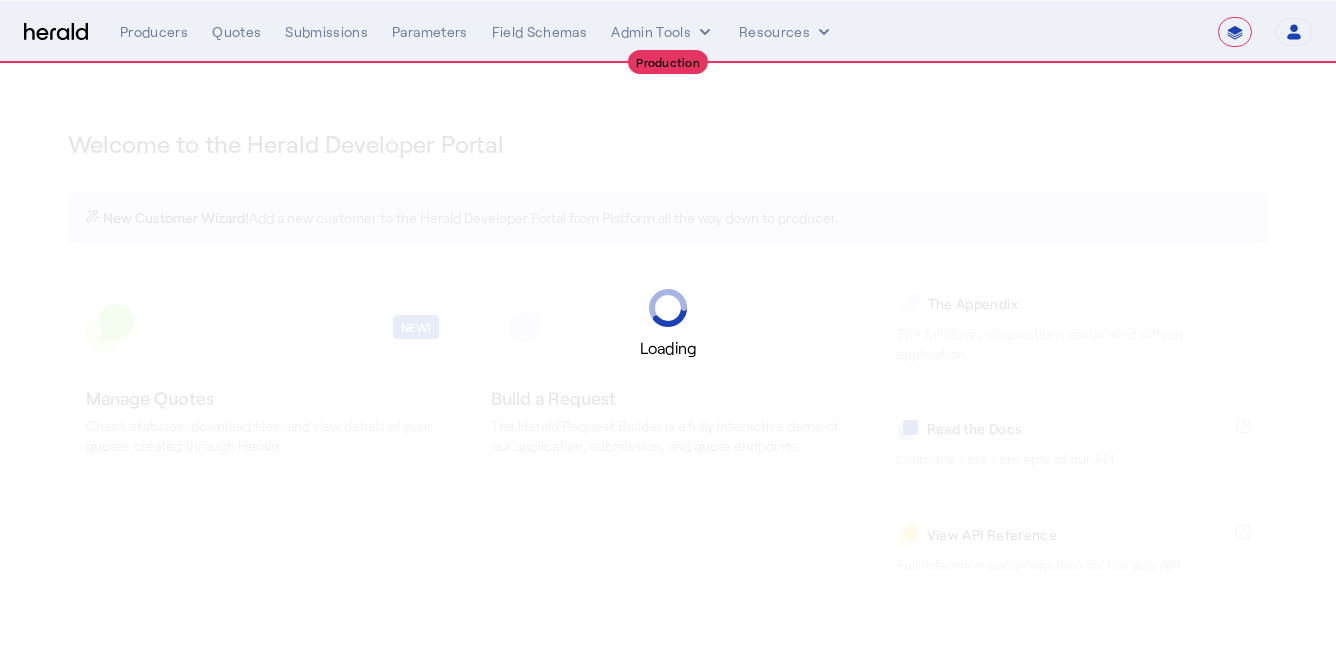 select on "**********" 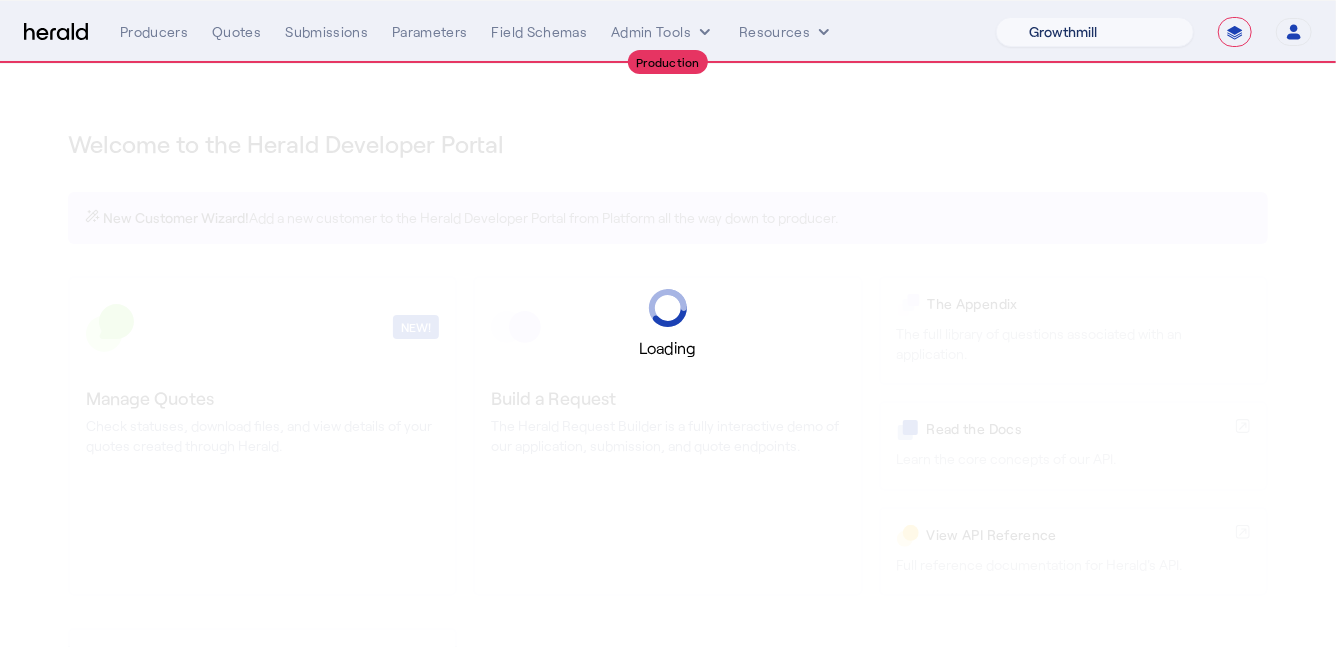 click on "1Fort   Billy   BindHQ   Bunker   CRC   Campus Coverage   Citadel   Fifthwall   Flow Specialty (Capitola)   Founder Shield   Growthmill   HIB Marketplace   HeraldAPI   Layr   Limit   Marsh   QuoteWell   Sayata Labs   Semsee   Stere   USI   Vouch   Zywave" at bounding box center (1095, 32) 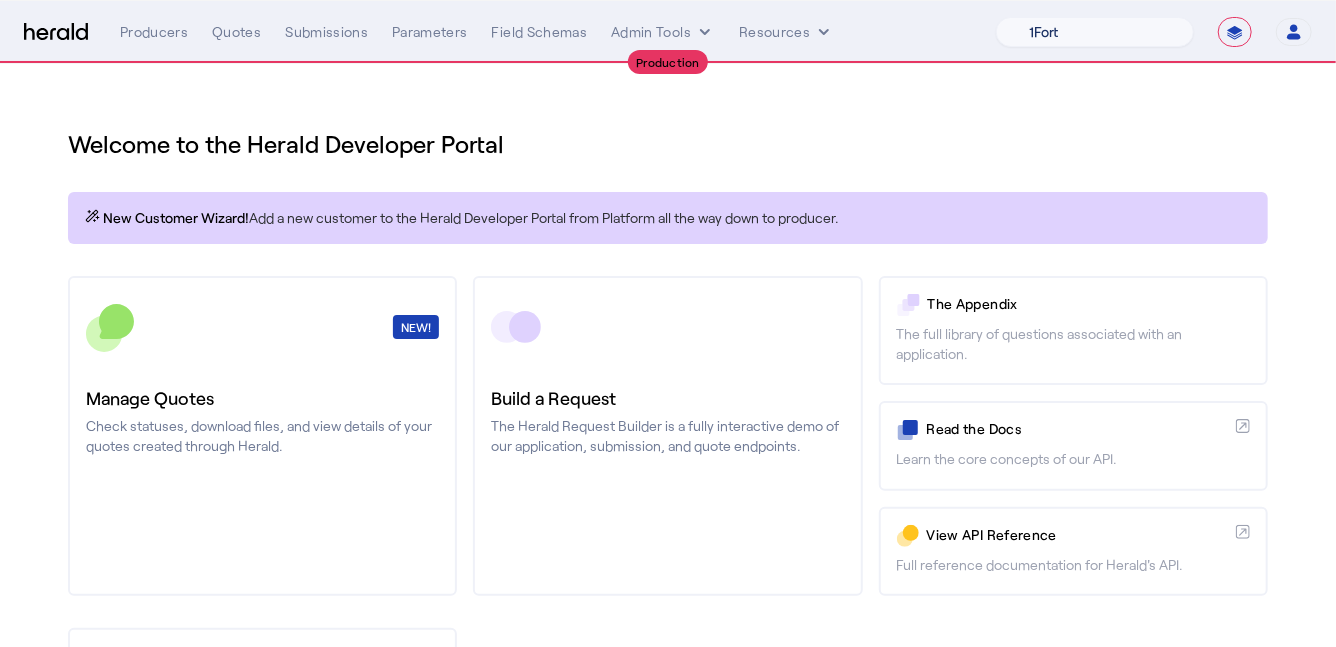 select on "pfm_j8lw_citadel" 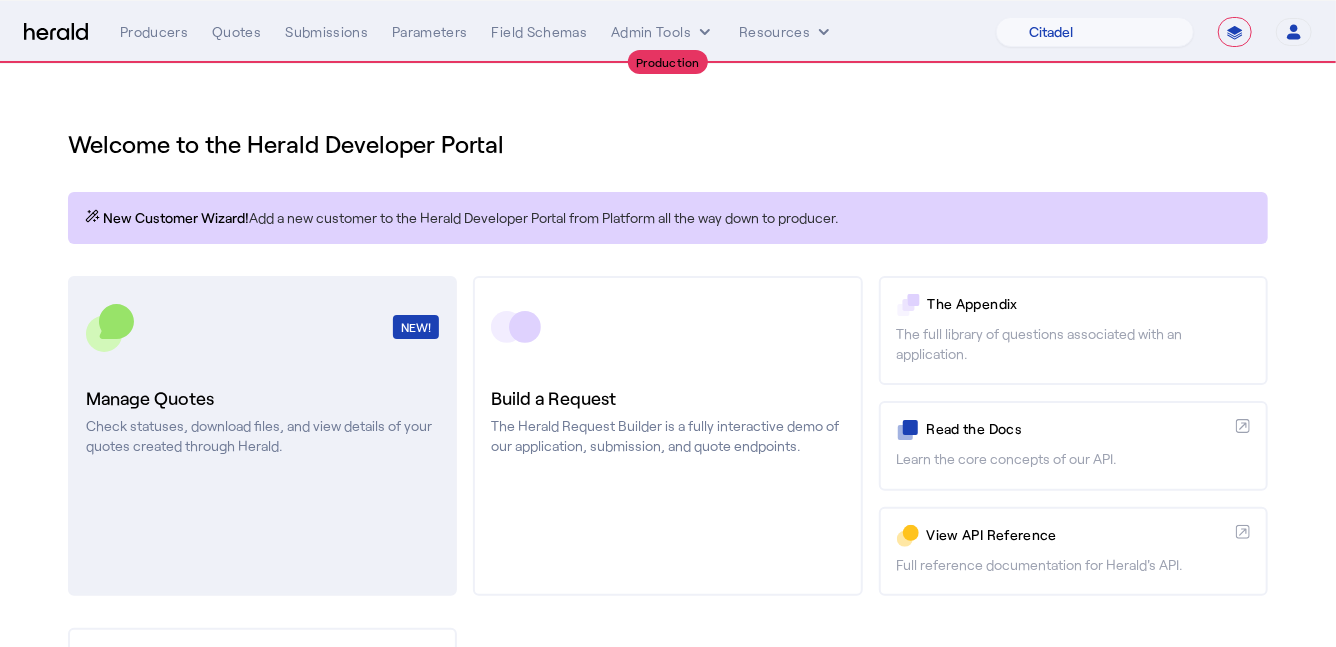 click on "NEW!  Manage Quotes  Check statuses, download files, and view details of your quotes created through Herald." 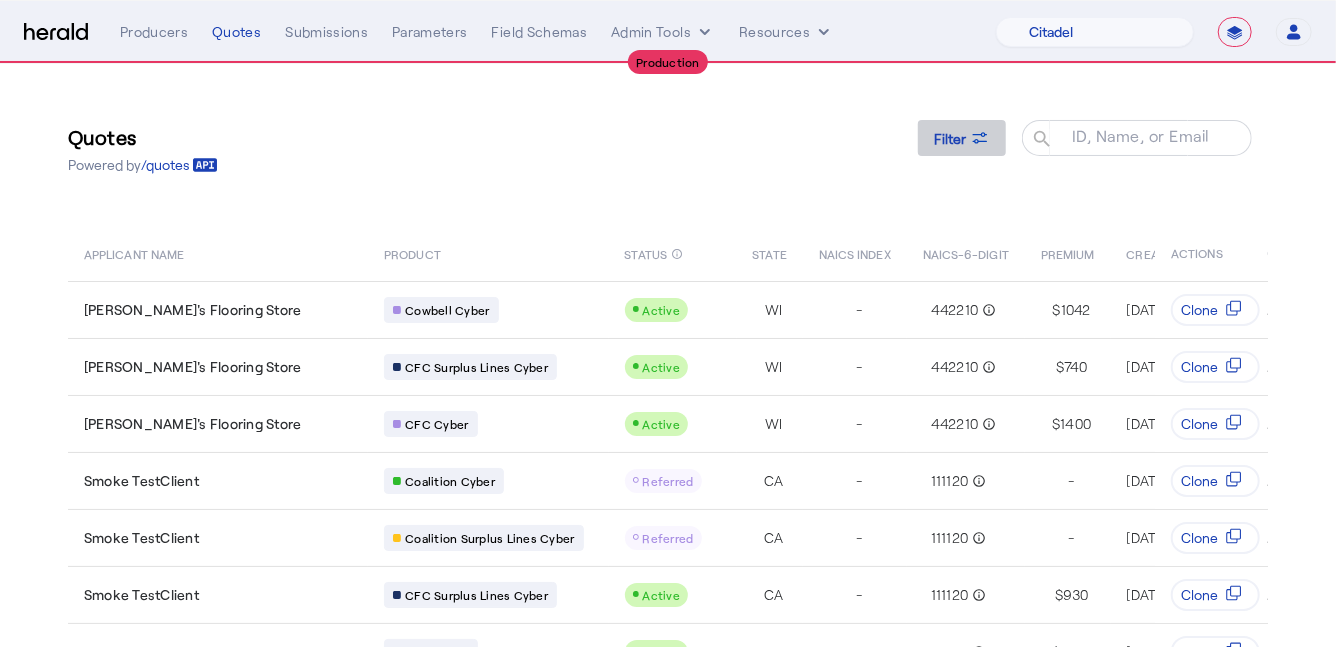click 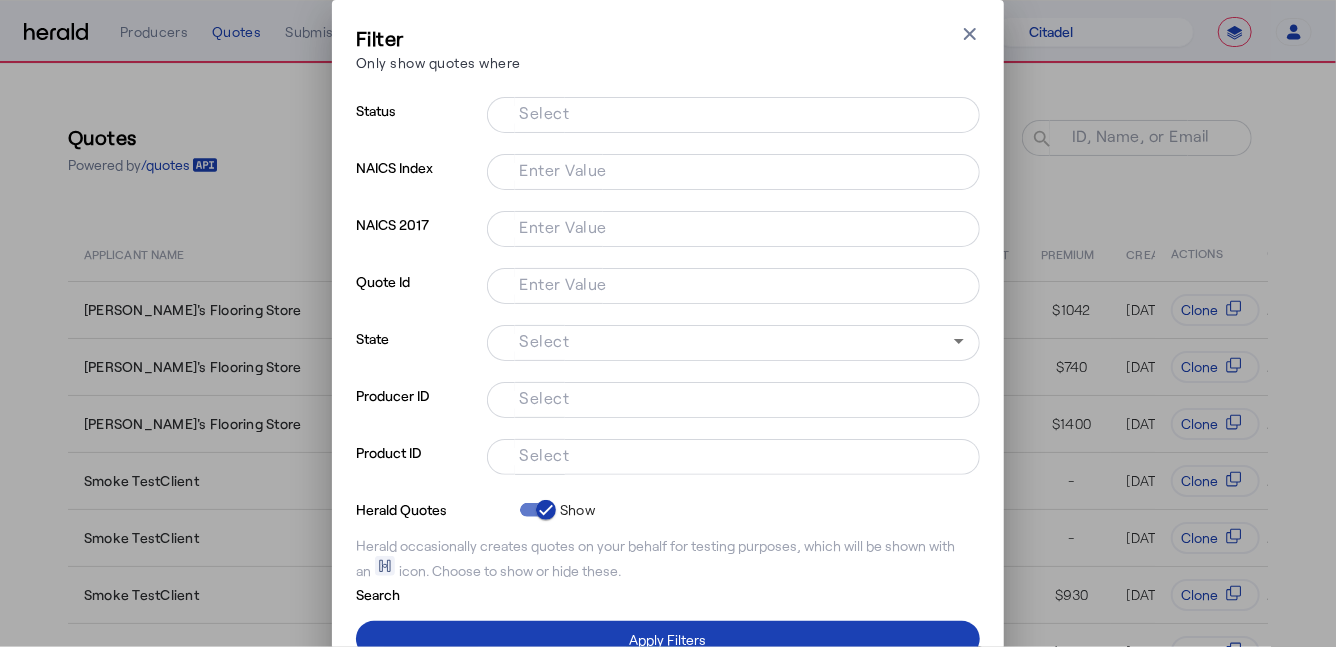 click on "Select" at bounding box center [729, 455] 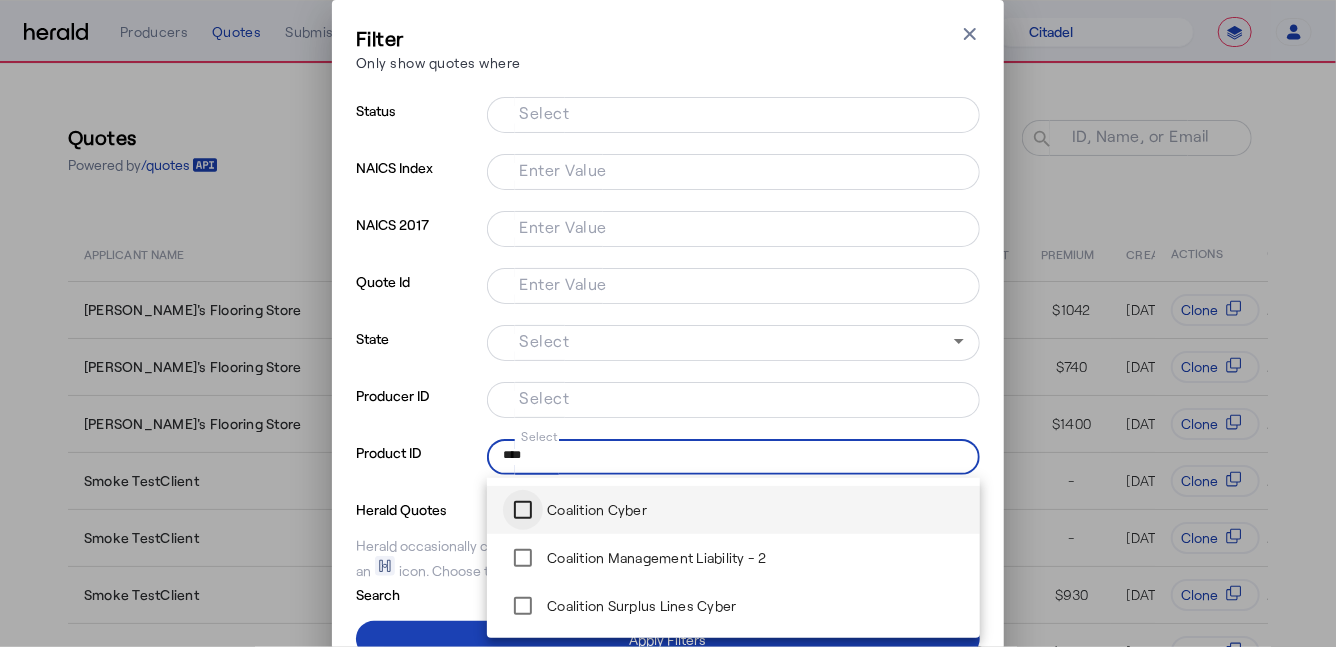 type on "****" 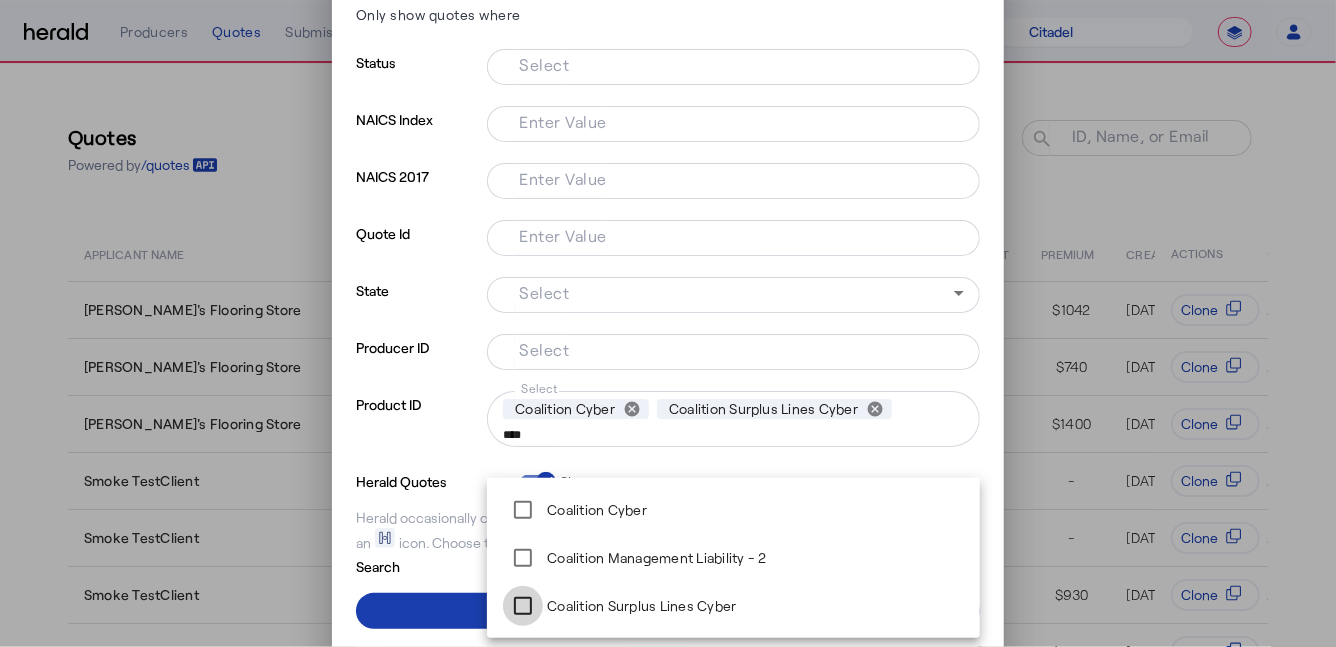 scroll, scrollTop: 52, scrollLeft: 0, axis: vertical 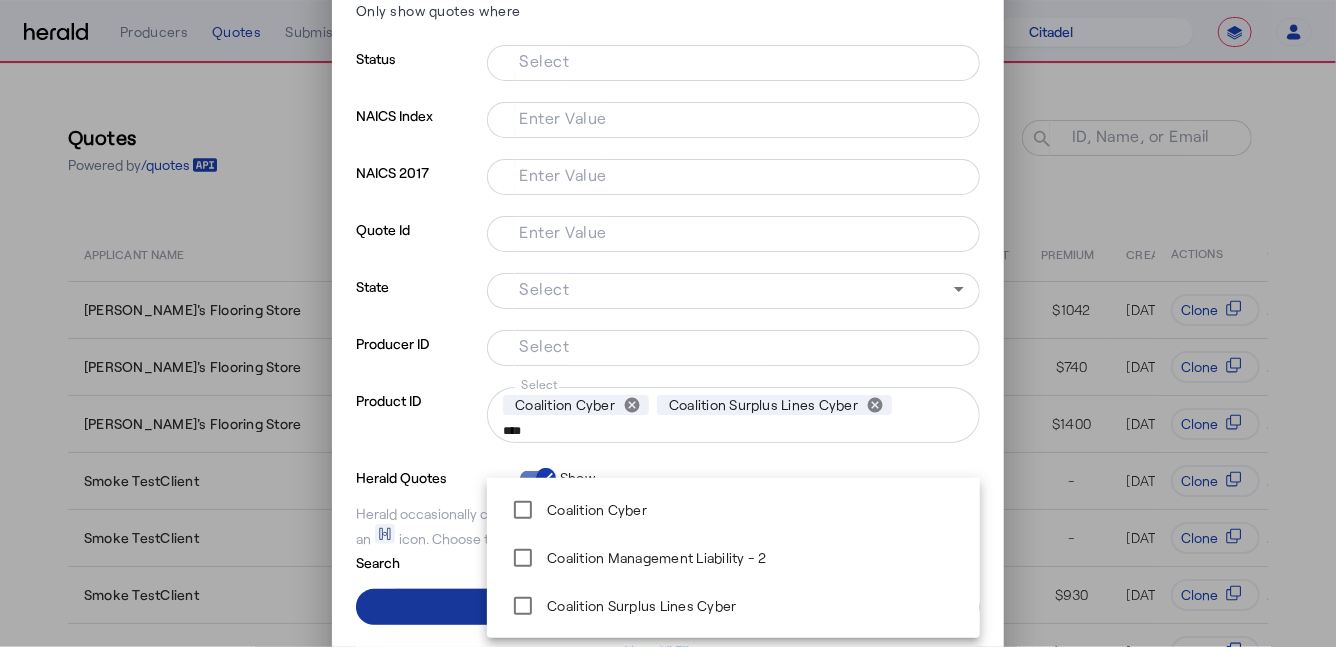 click at bounding box center (668, 607) 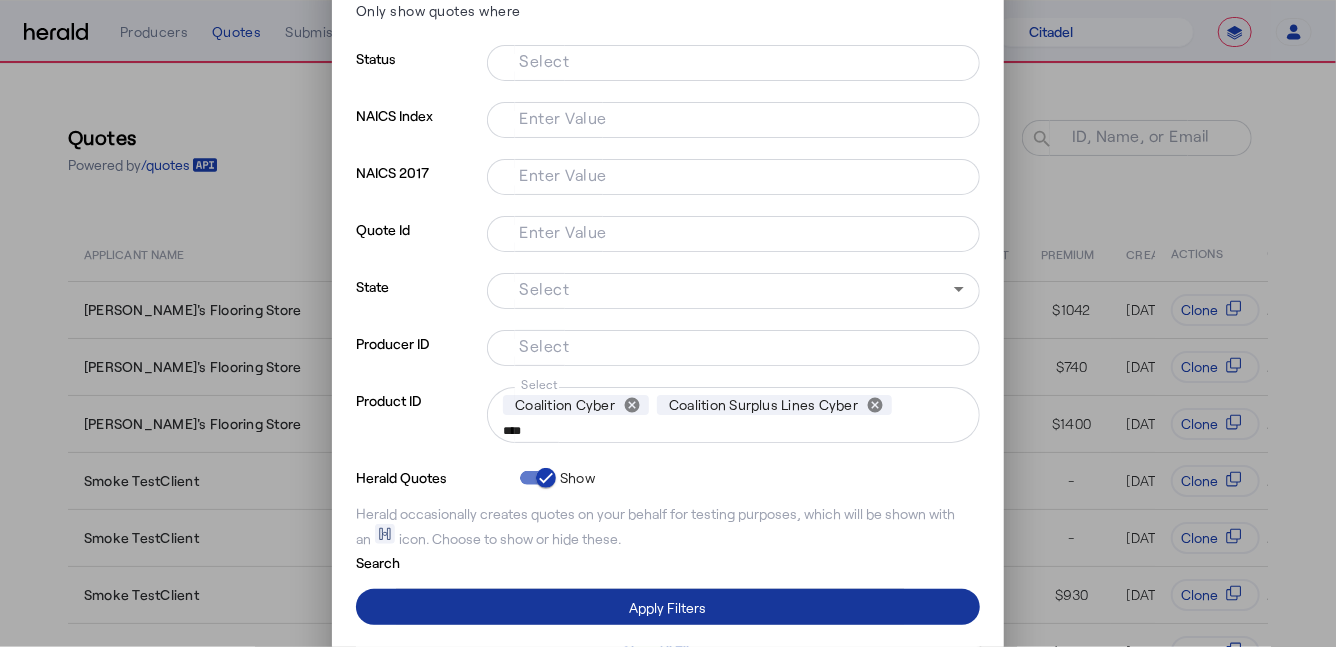 type 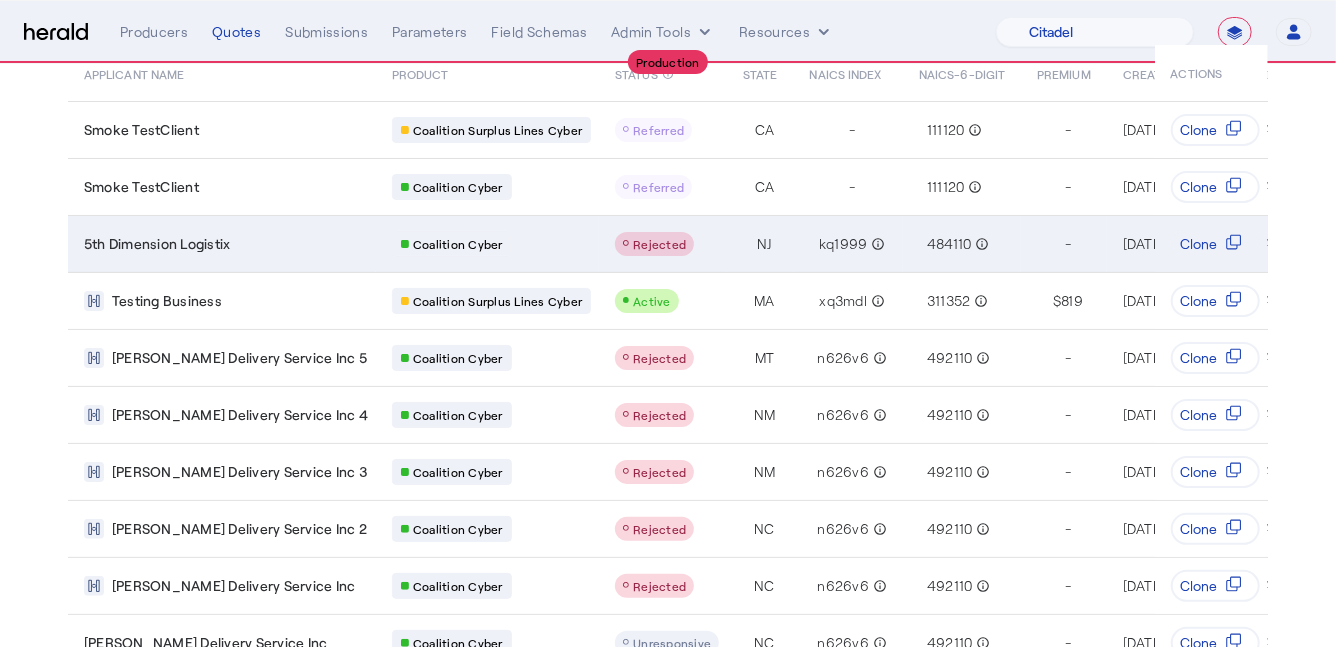 scroll, scrollTop: 256, scrollLeft: 0, axis: vertical 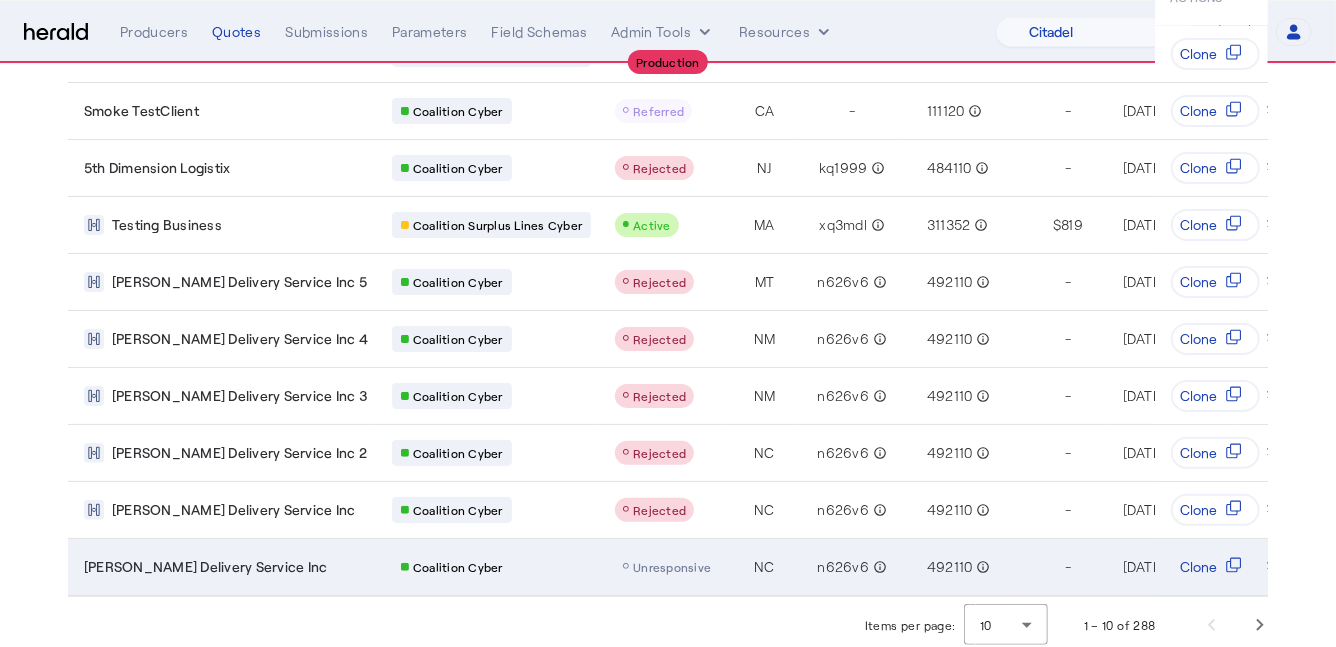click on "Coalition Cyber" at bounding box center [487, 567] 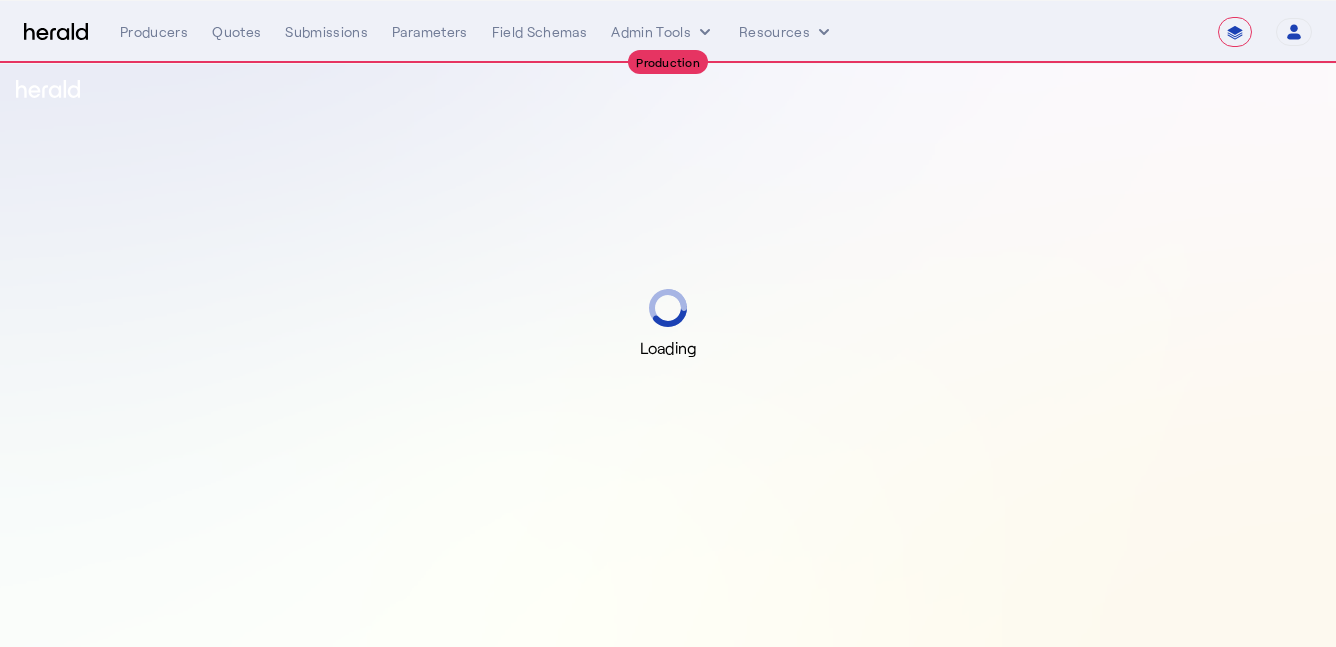 select on "**********" 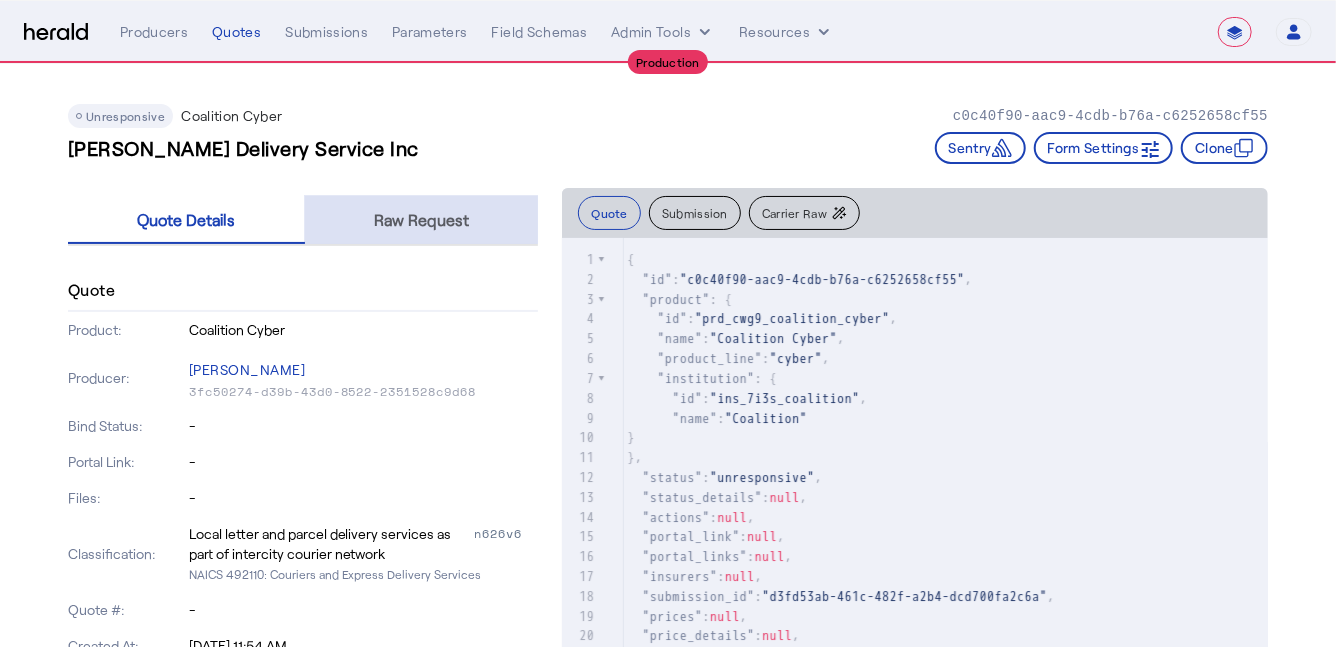click on "Raw Request" at bounding box center [421, 220] 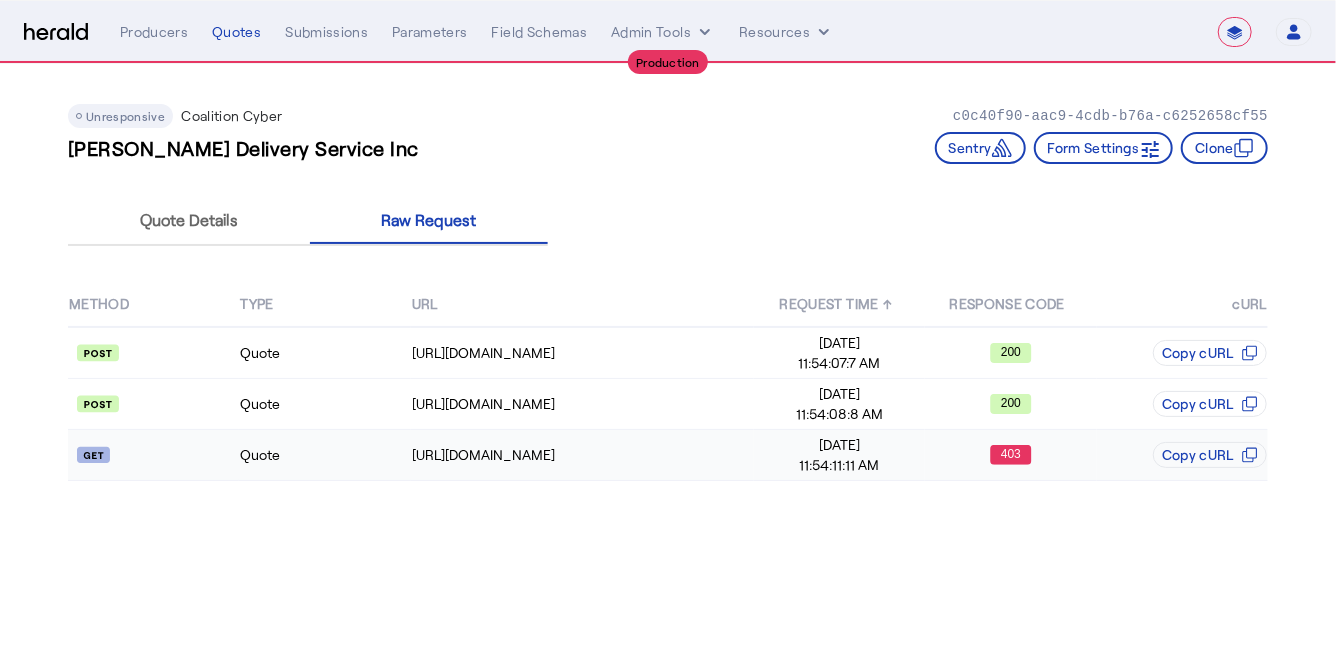 click on "Quote" 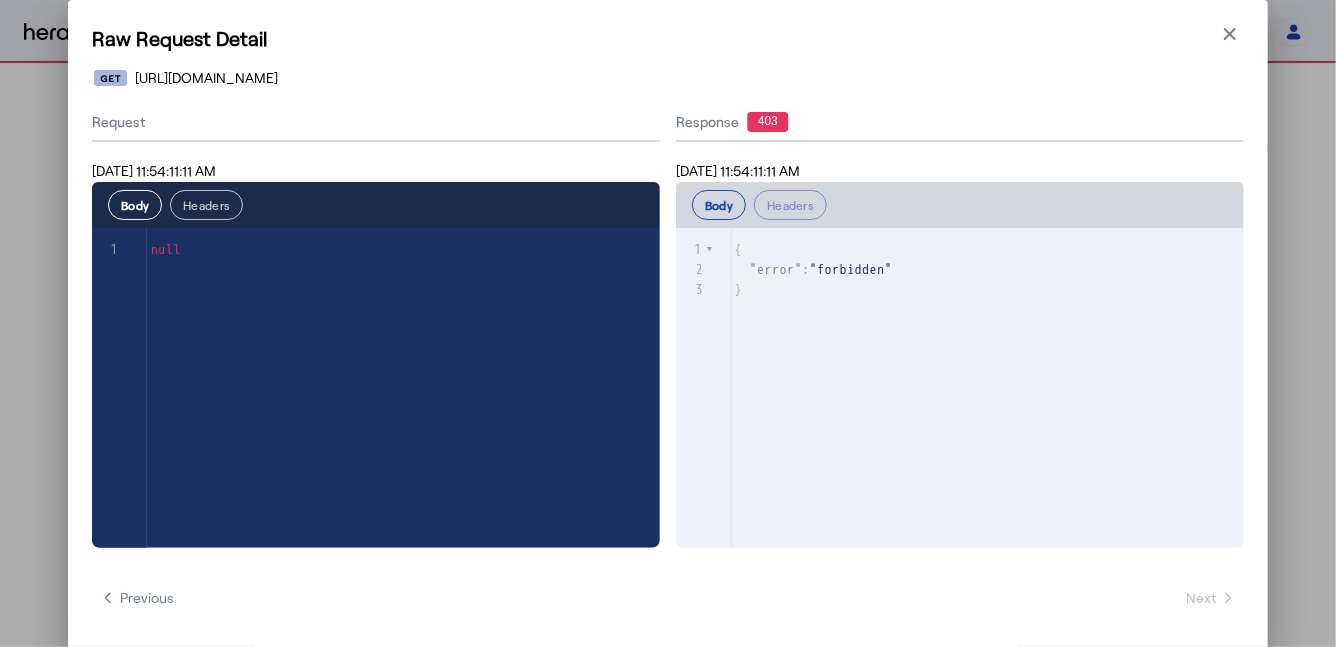 click on "Headers" at bounding box center [206, 205] 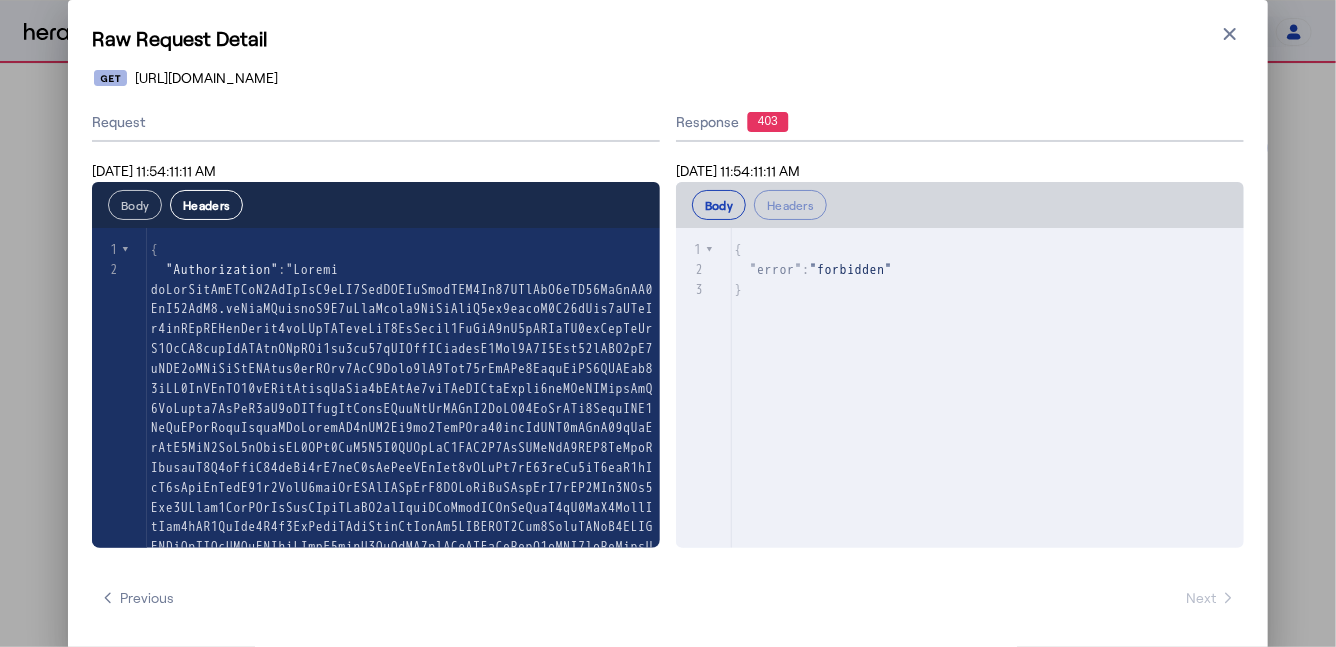 click on "Body" at bounding box center (135, 205) 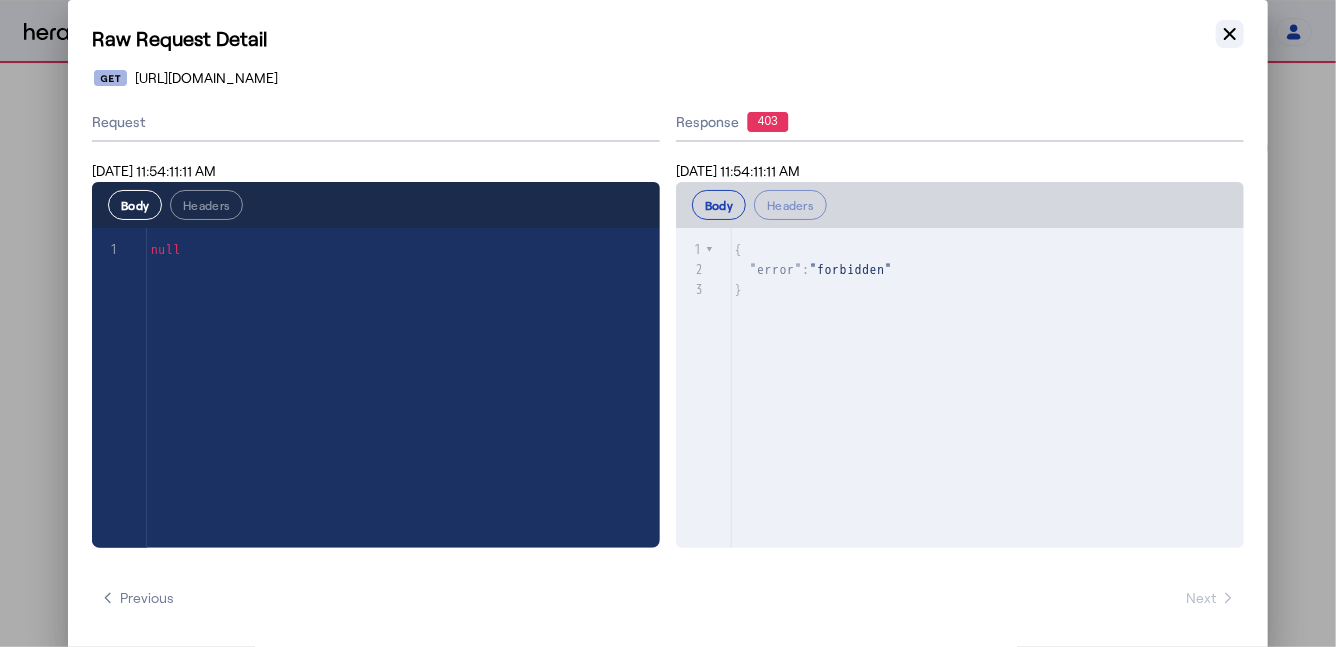 click 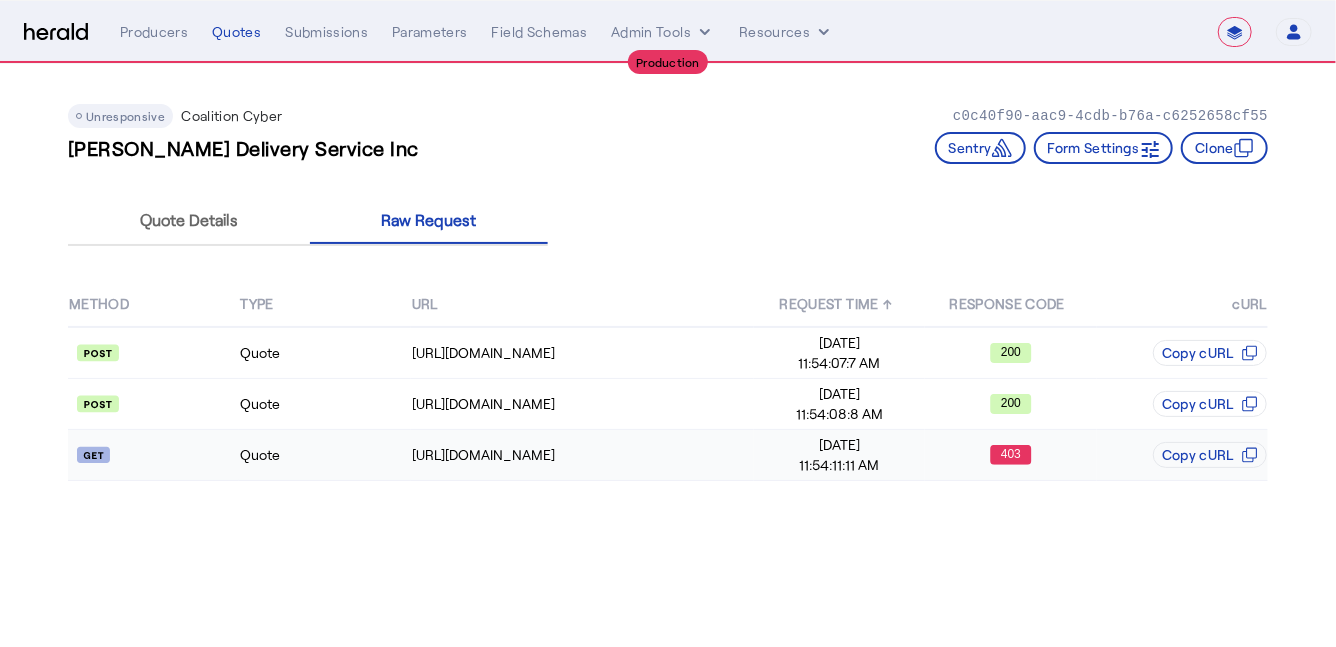 click on "Quote" 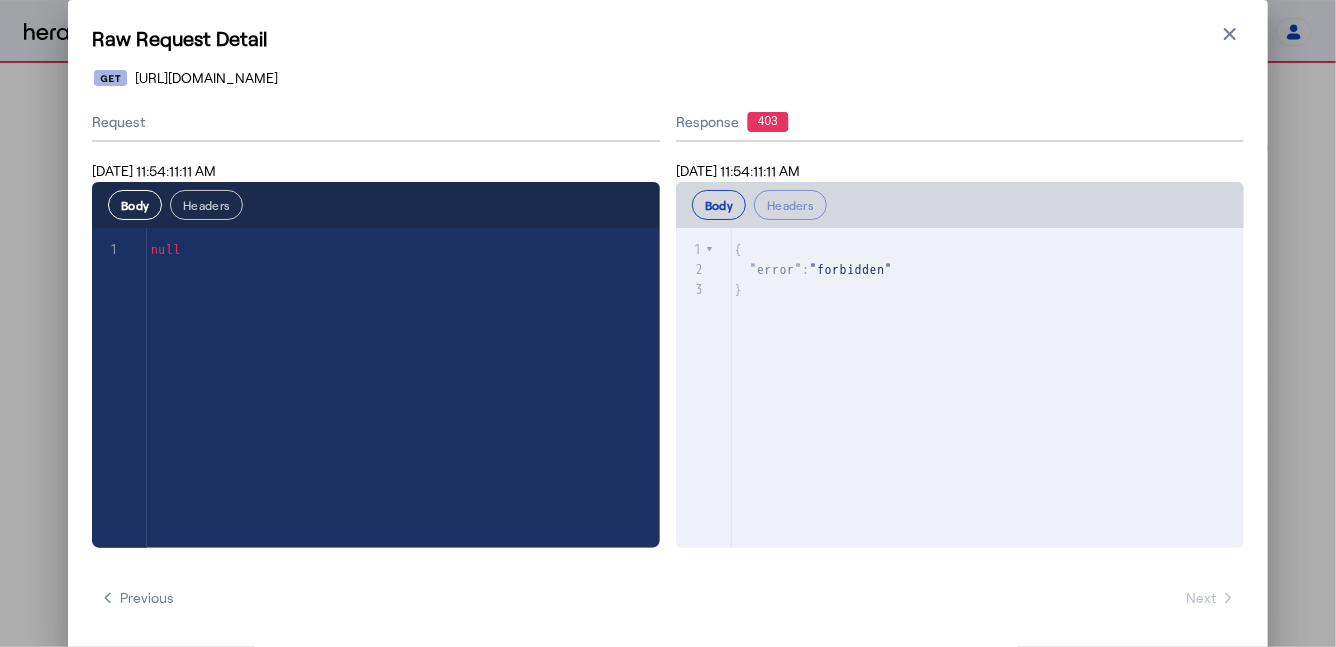 click on "Headers" at bounding box center [206, 205] 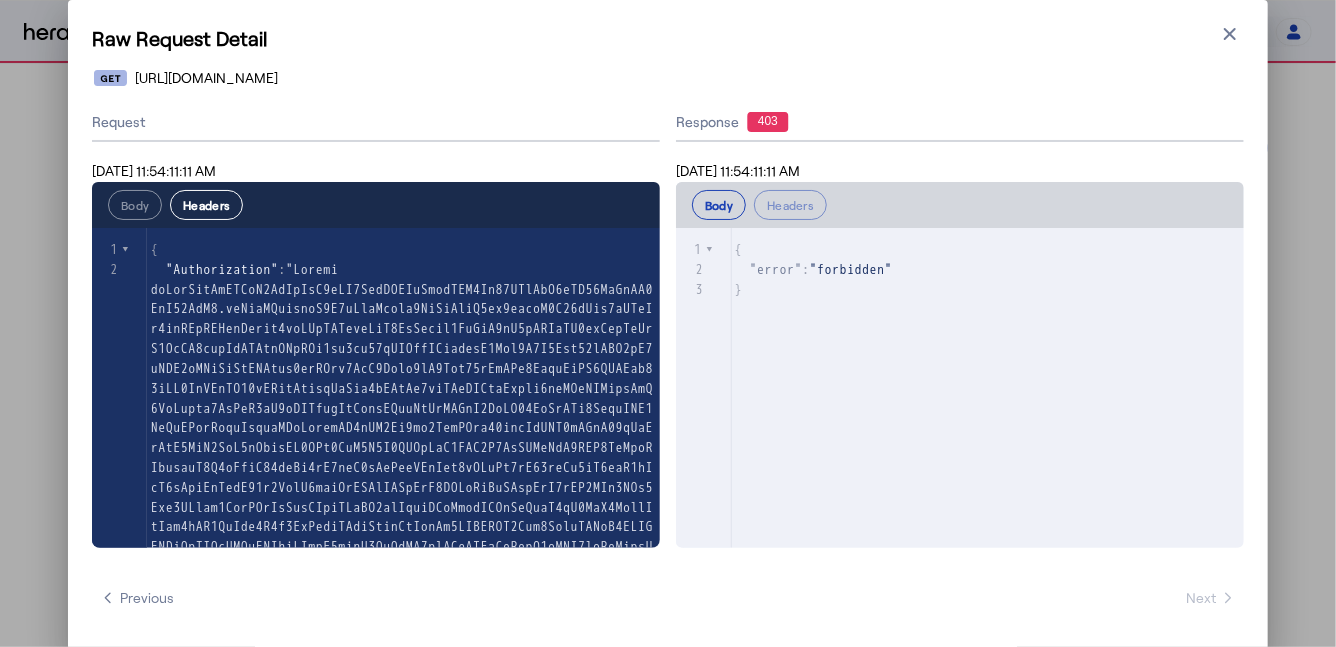 scroll, scrollTop: 298, scrollLeft: 0, axis: vertical 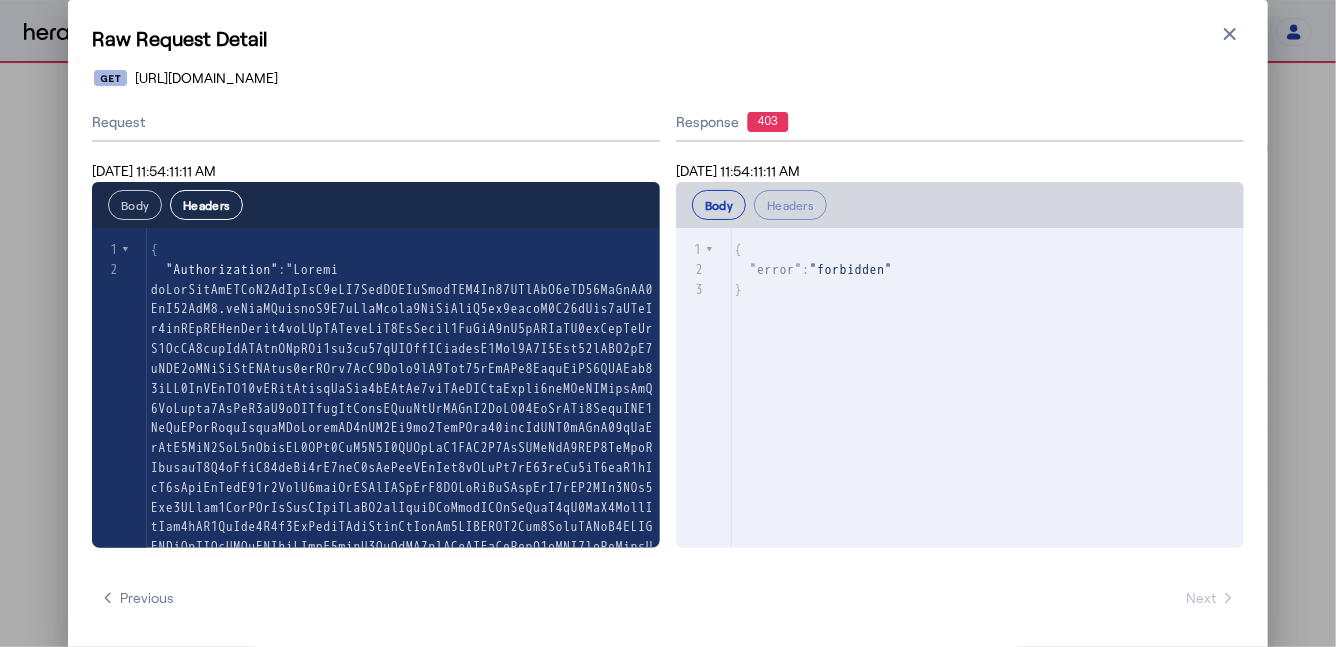 click on "Body" at bounding box center (135, 205) 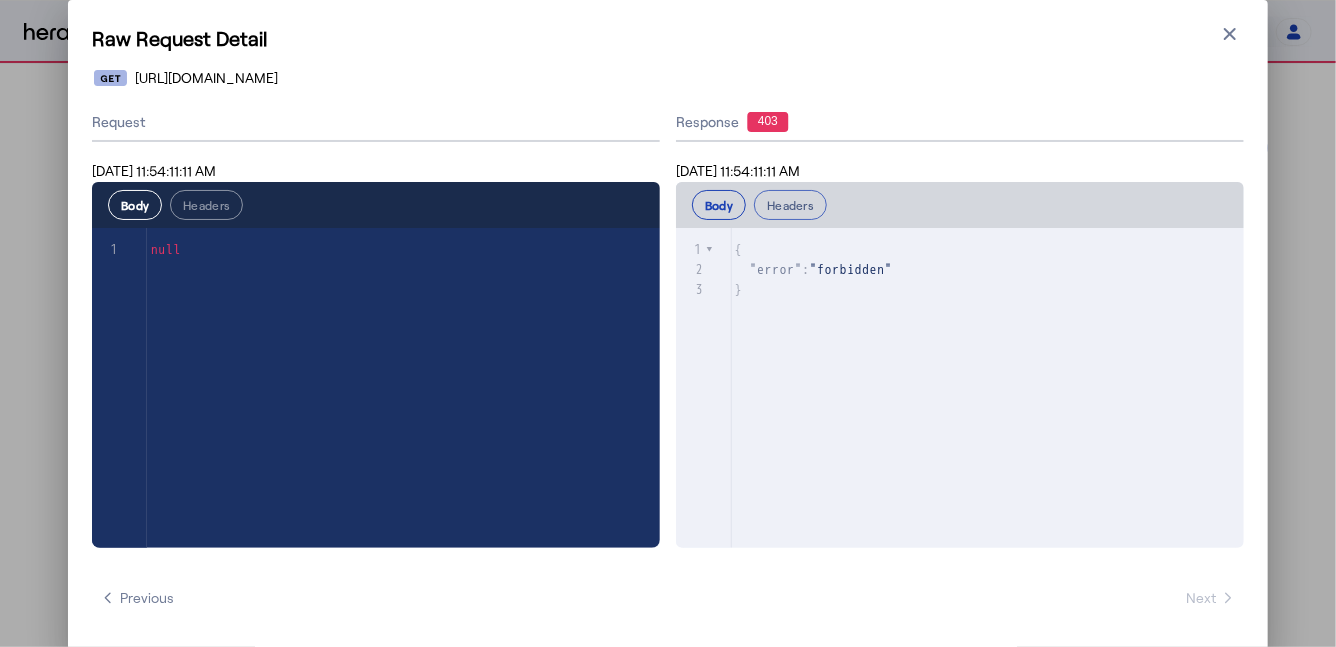 click on "Headers" at bounding box center (790, 205) 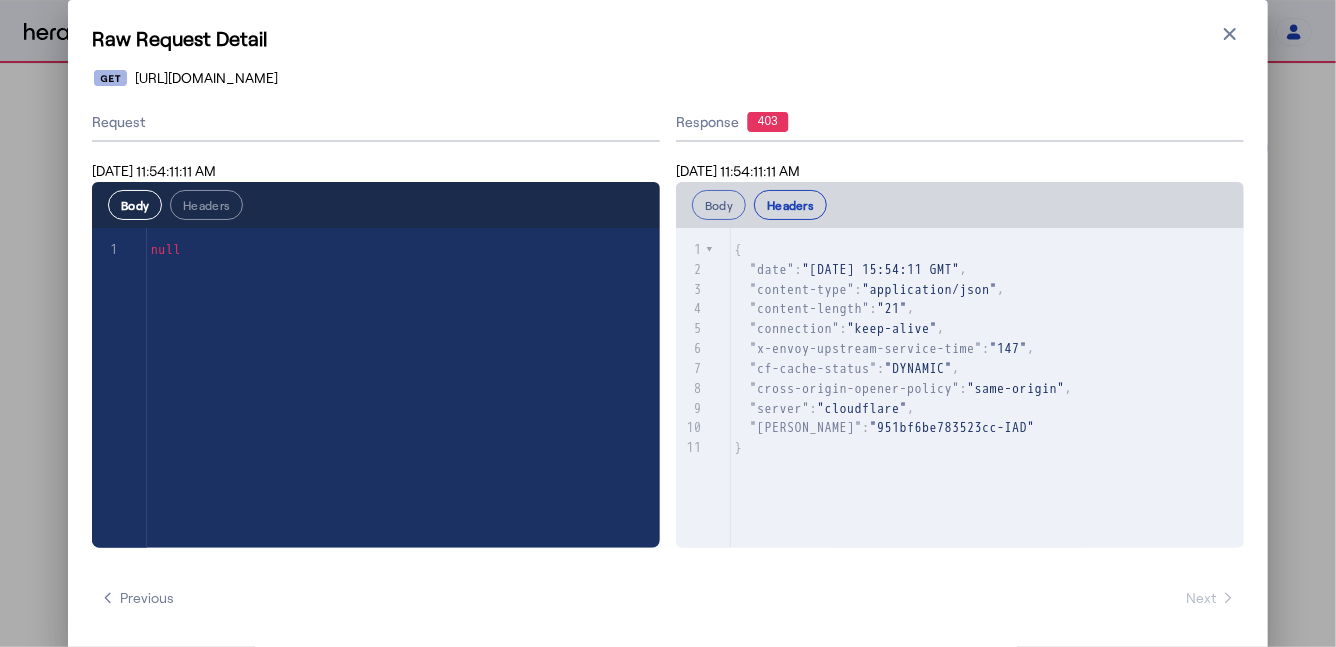 click on "Body" at bounding box center (719, 205) 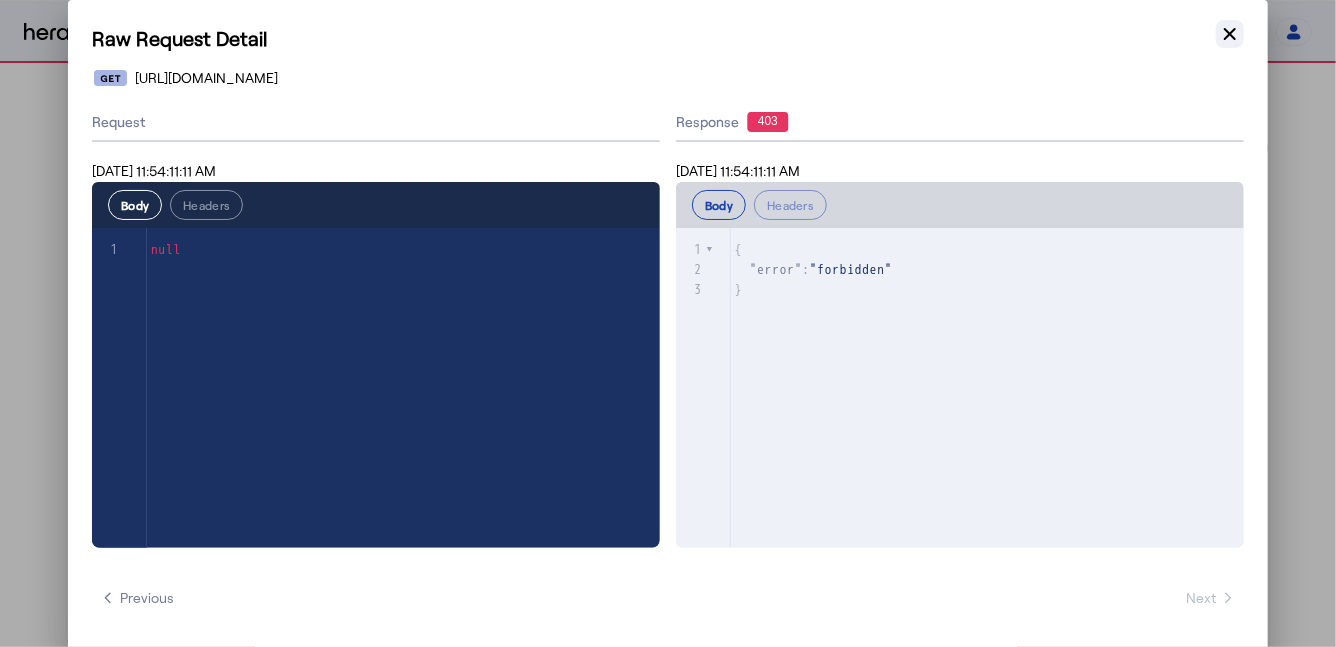click 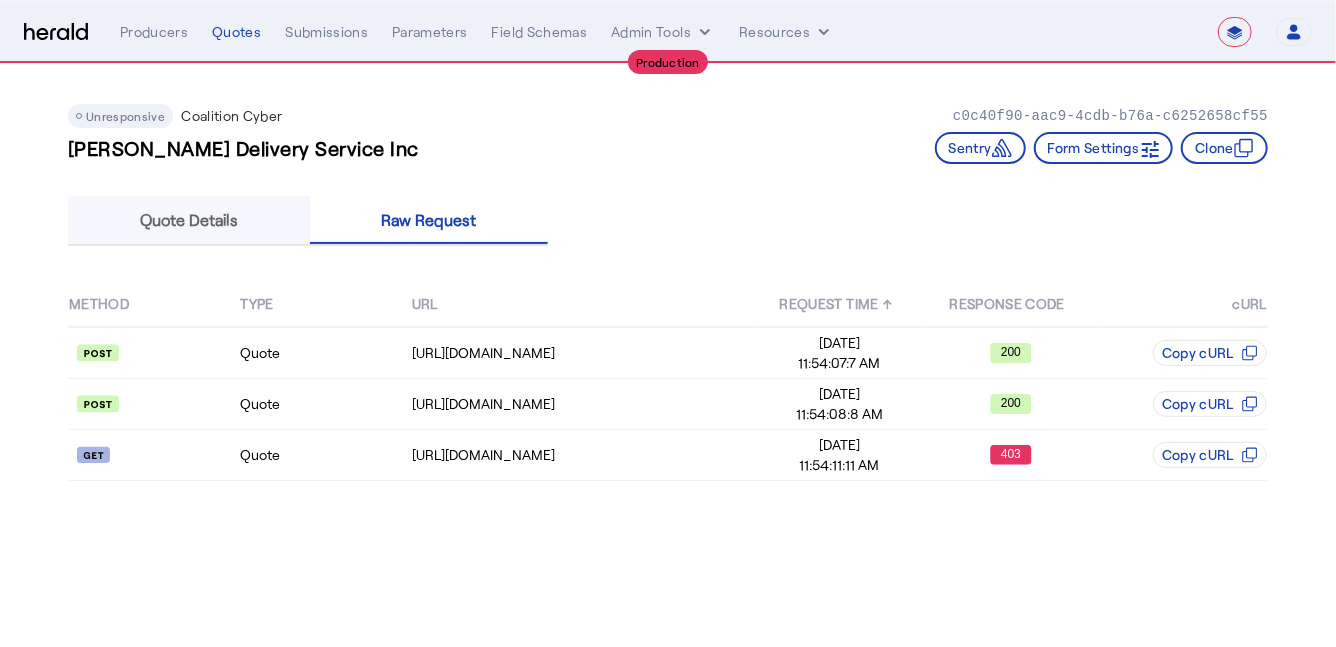 click on "Quote Details" at bounding box center [189, 220] 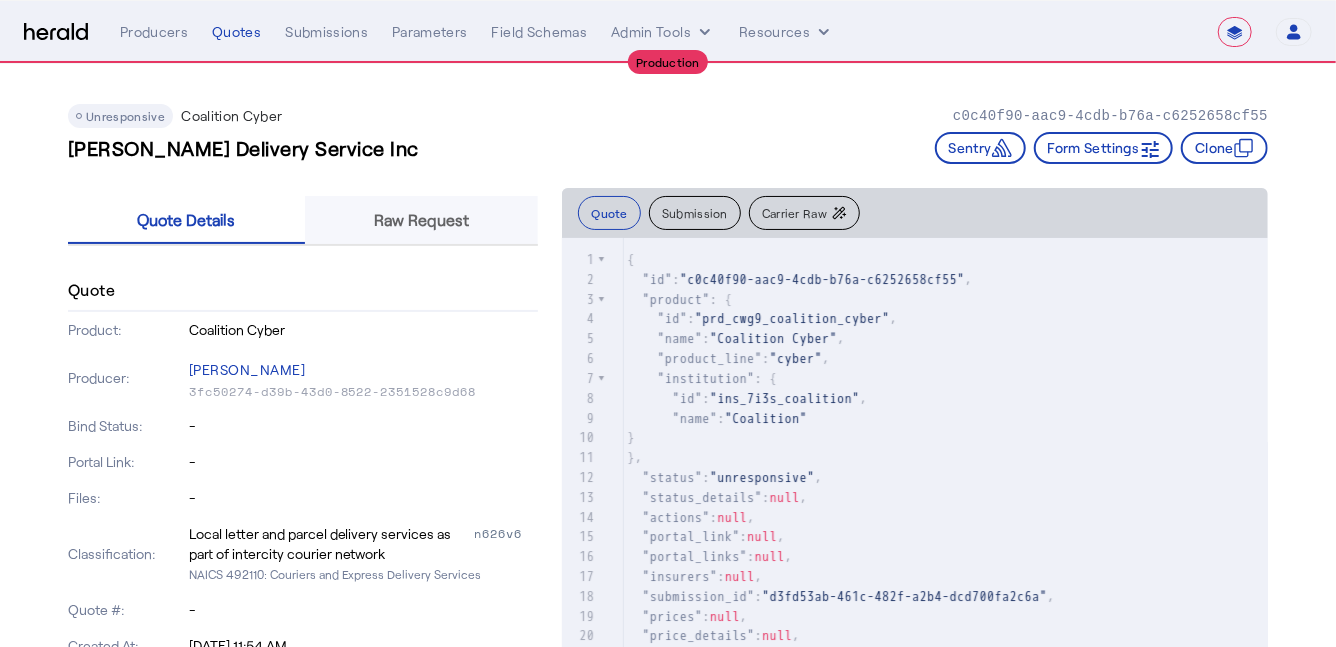 click on "Raw Request" at bounding box center (421, 220) 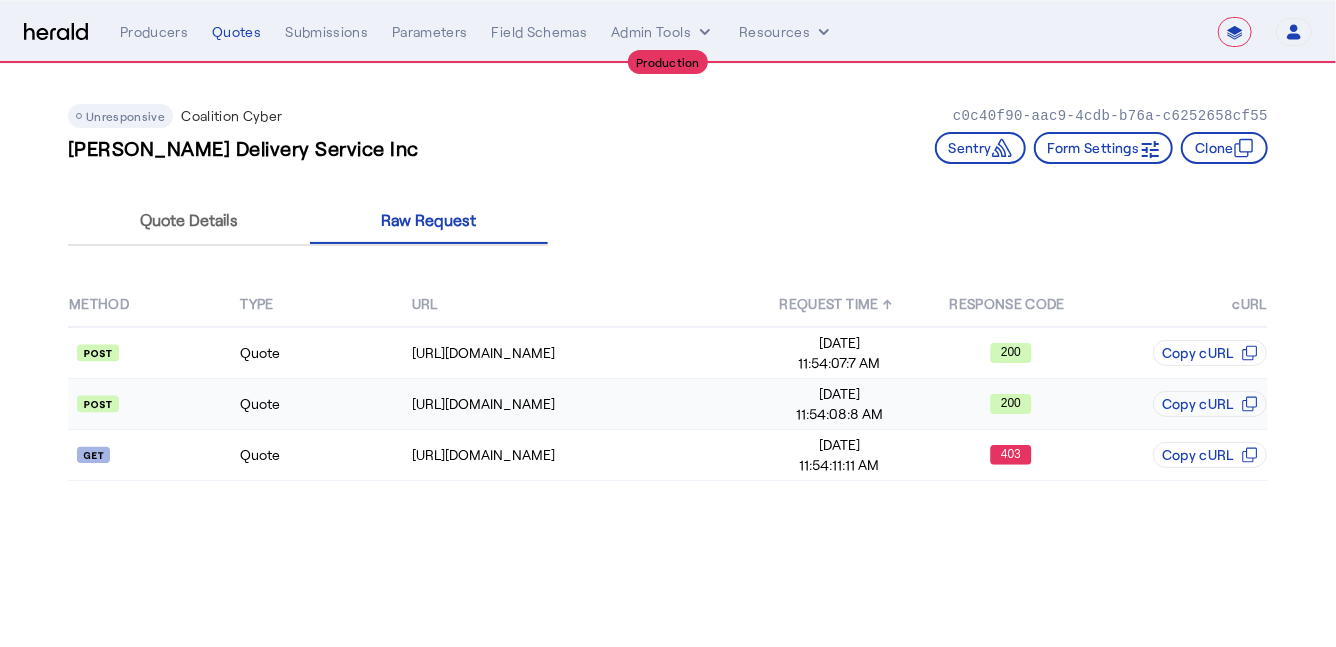 click on "Quote" 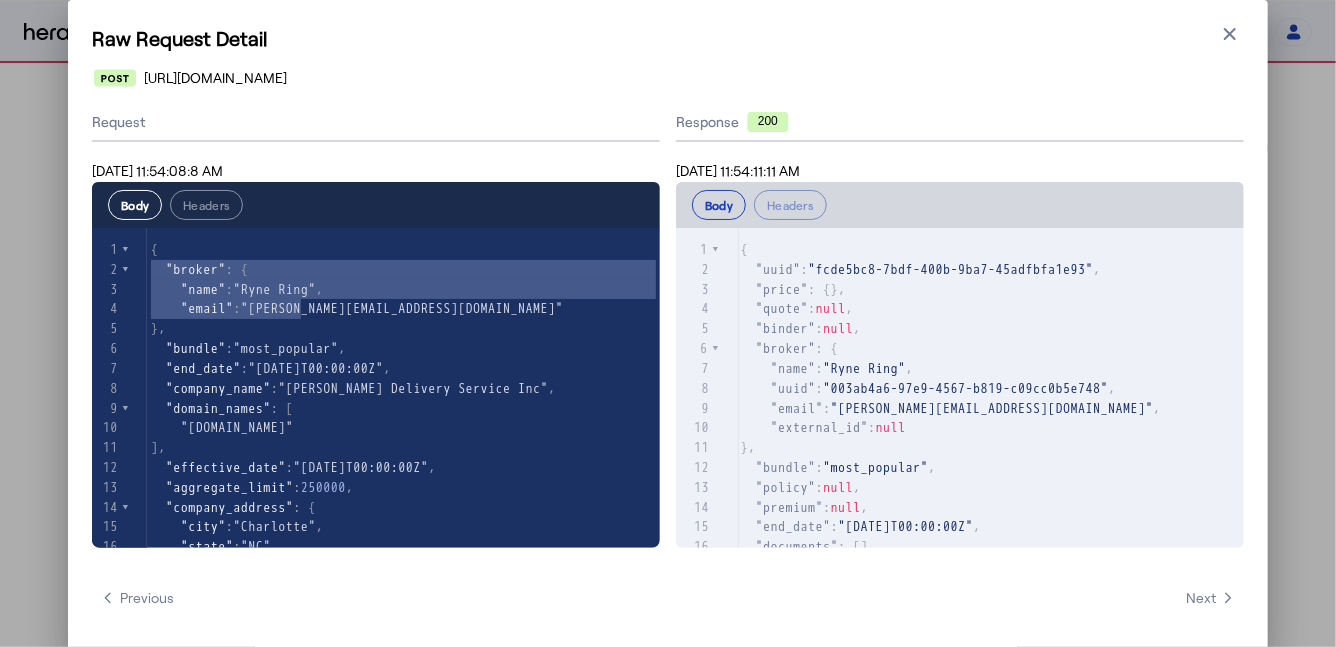 type on "**********" 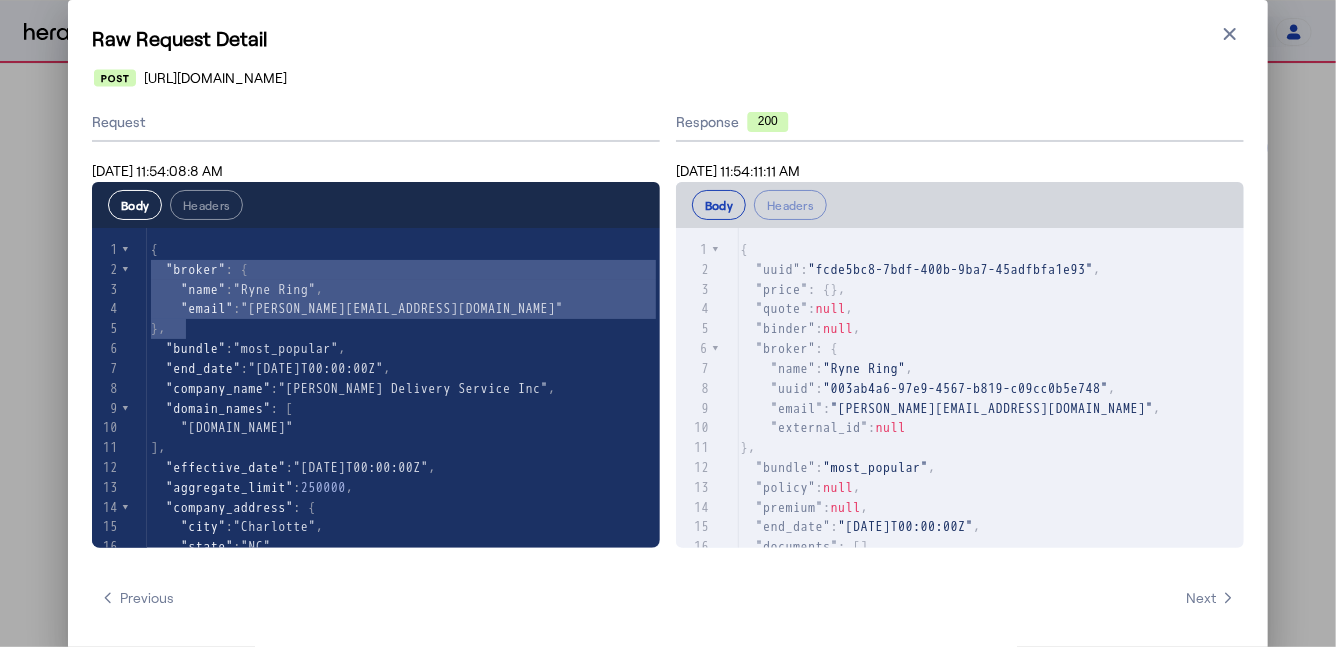 drag, startPoint x: 152, startPoint y: 267, endPoint x: 297, endPoint y: 327, distance: 156.92355 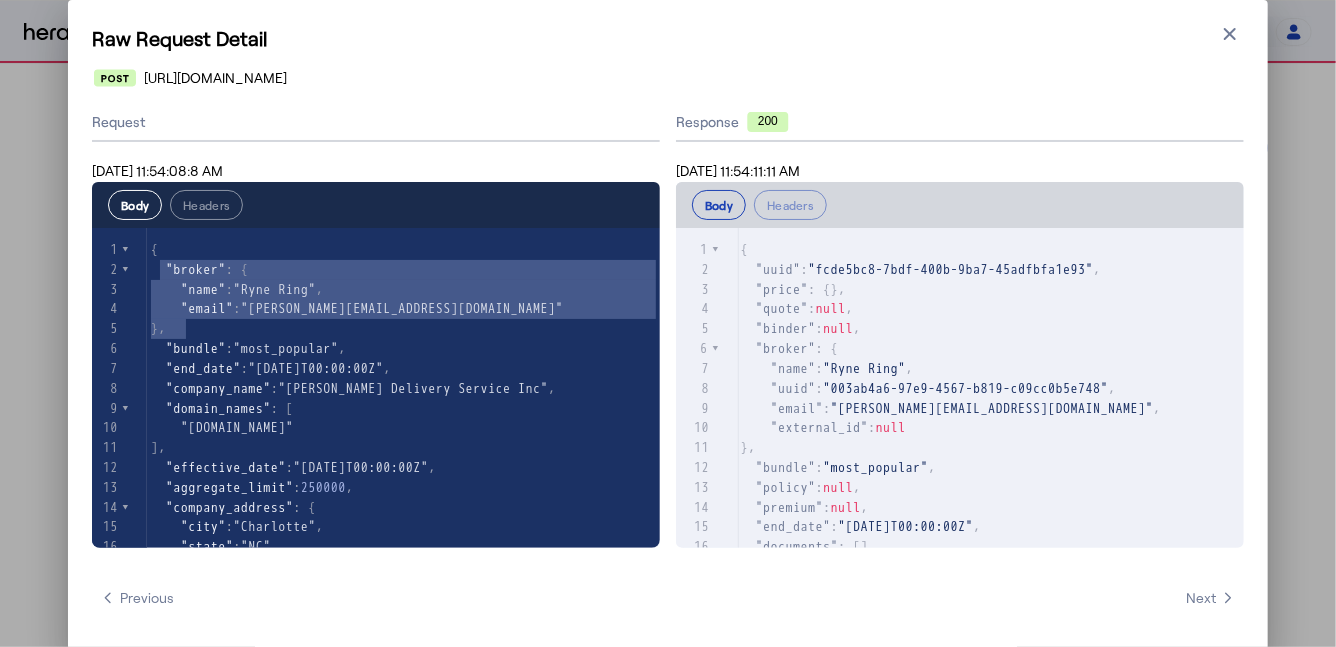 type on "**********" 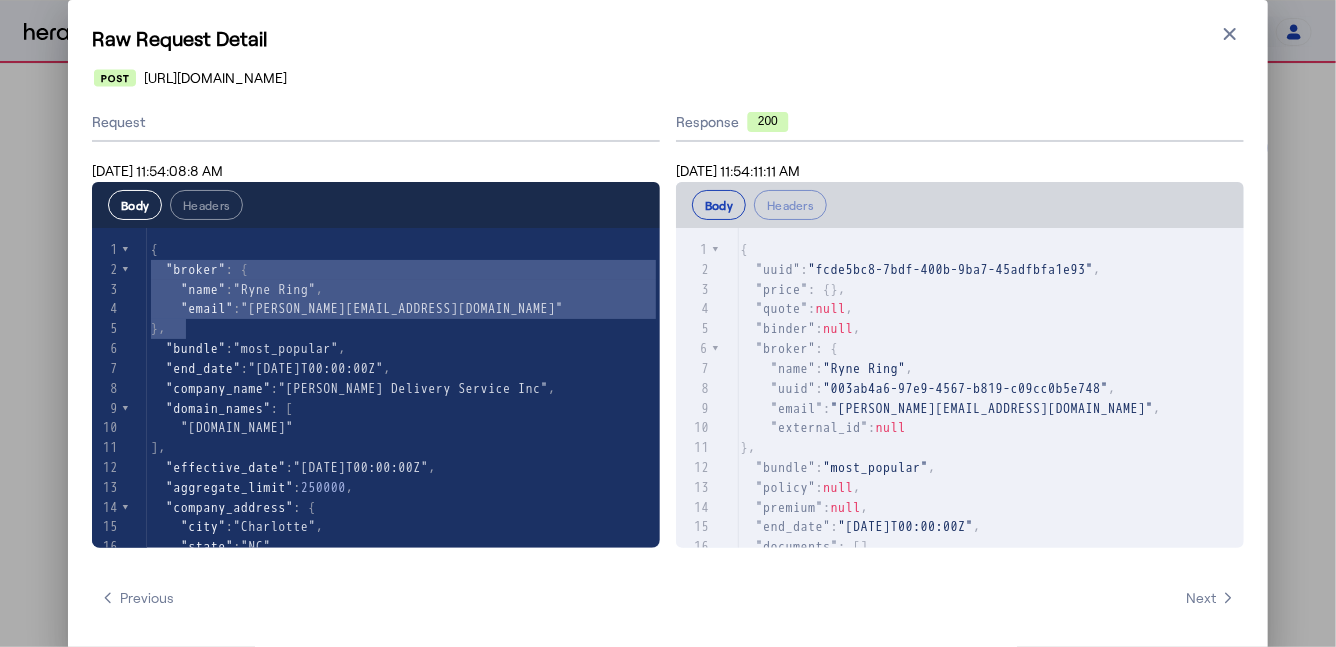 drag, startPoint x: 212, startPoint y: 330, endPoint x: 130, endPoint y: 272, distance: 100.43903 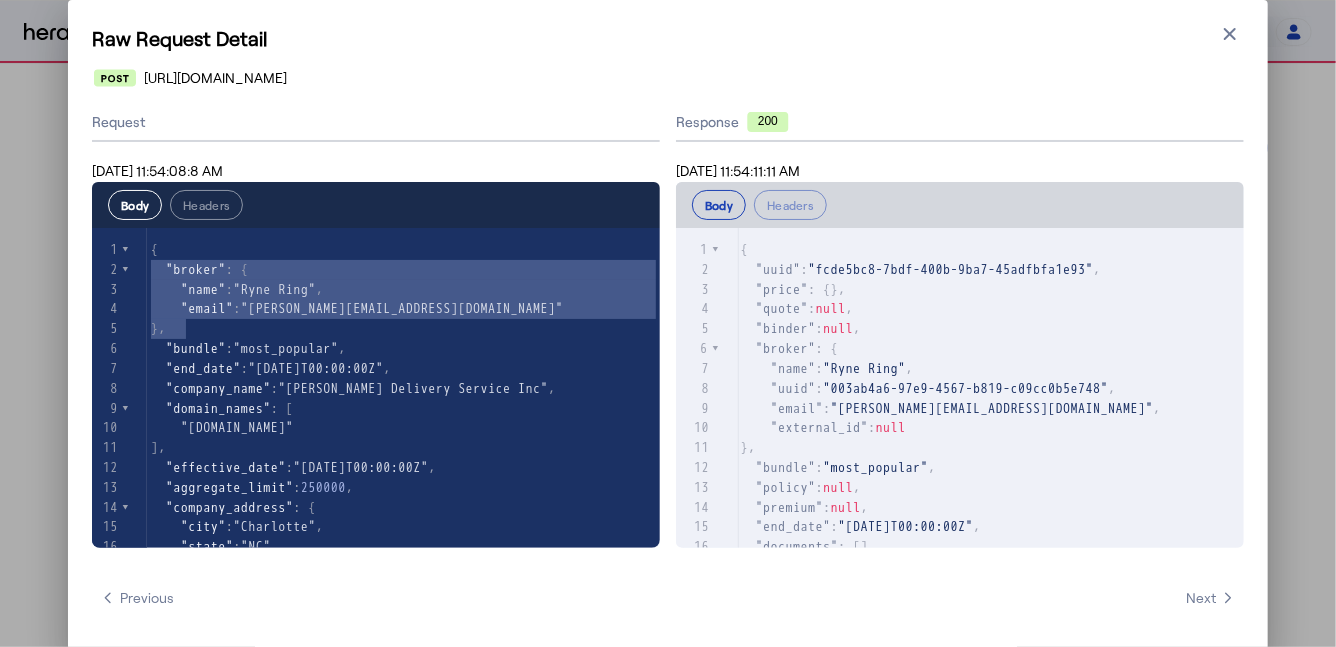 drag, startPoint x: 498, startPoint y: 78, endPoint x: 135, endPoint y: 76, distance: 363.00552 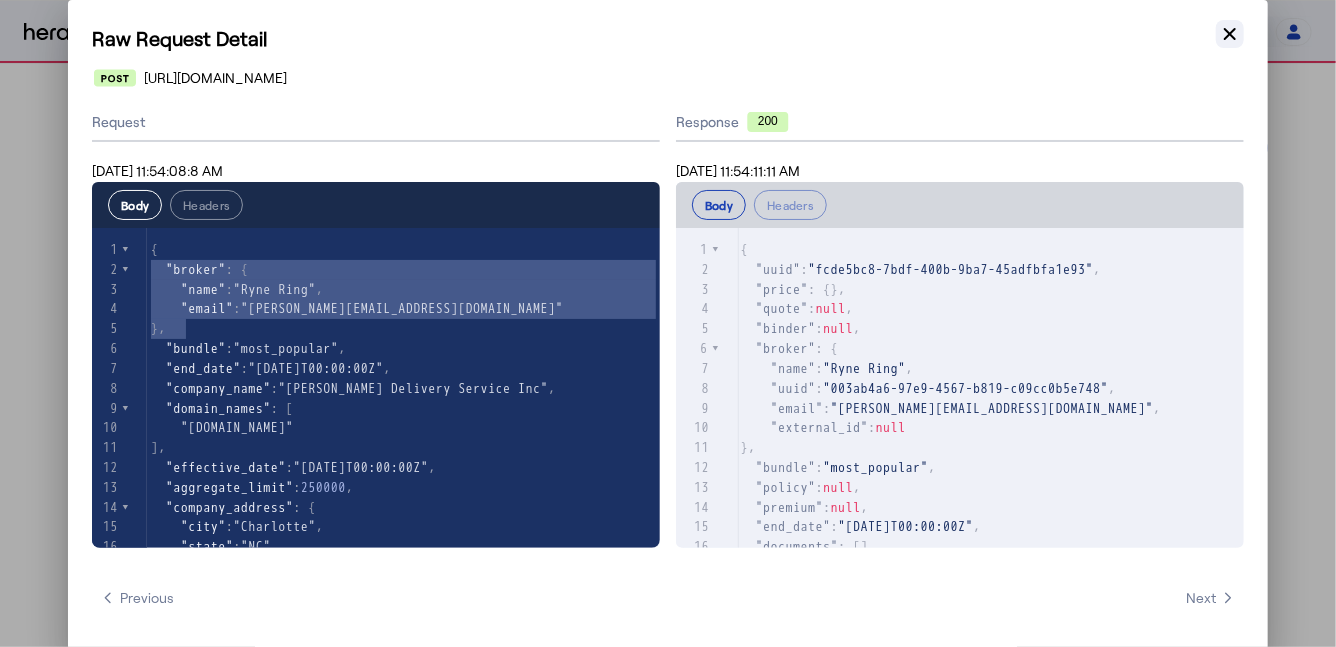 click 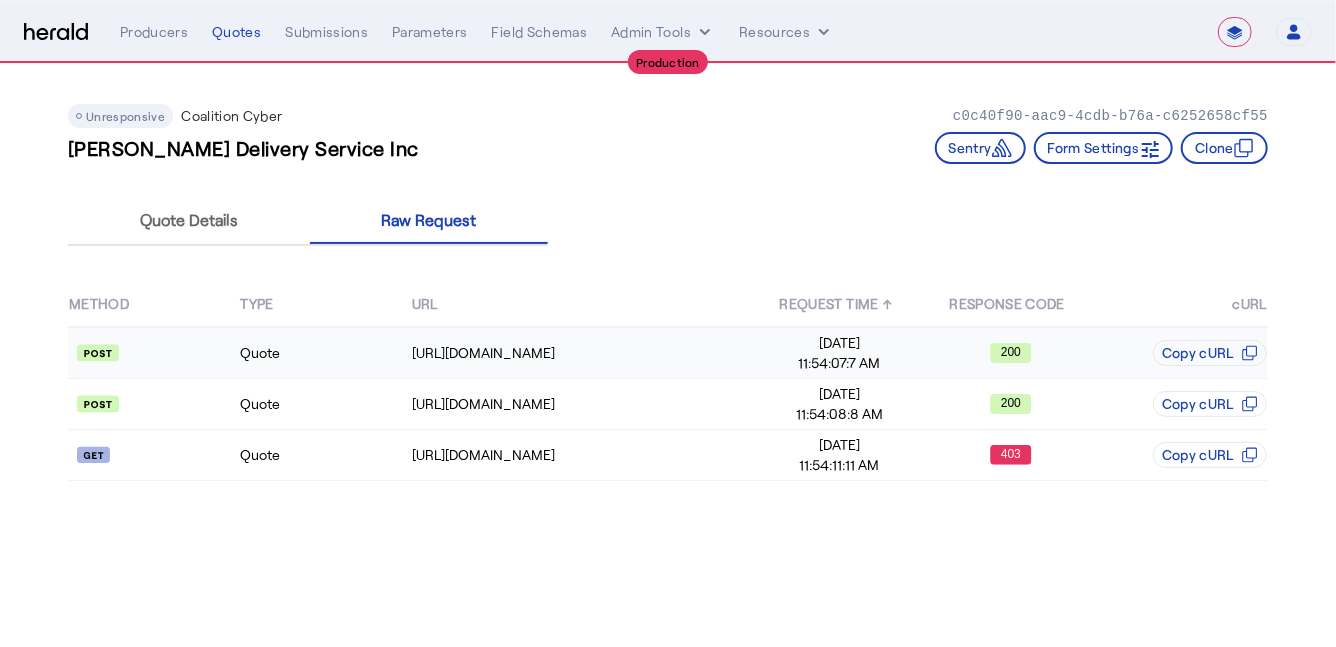 click on "Quote" 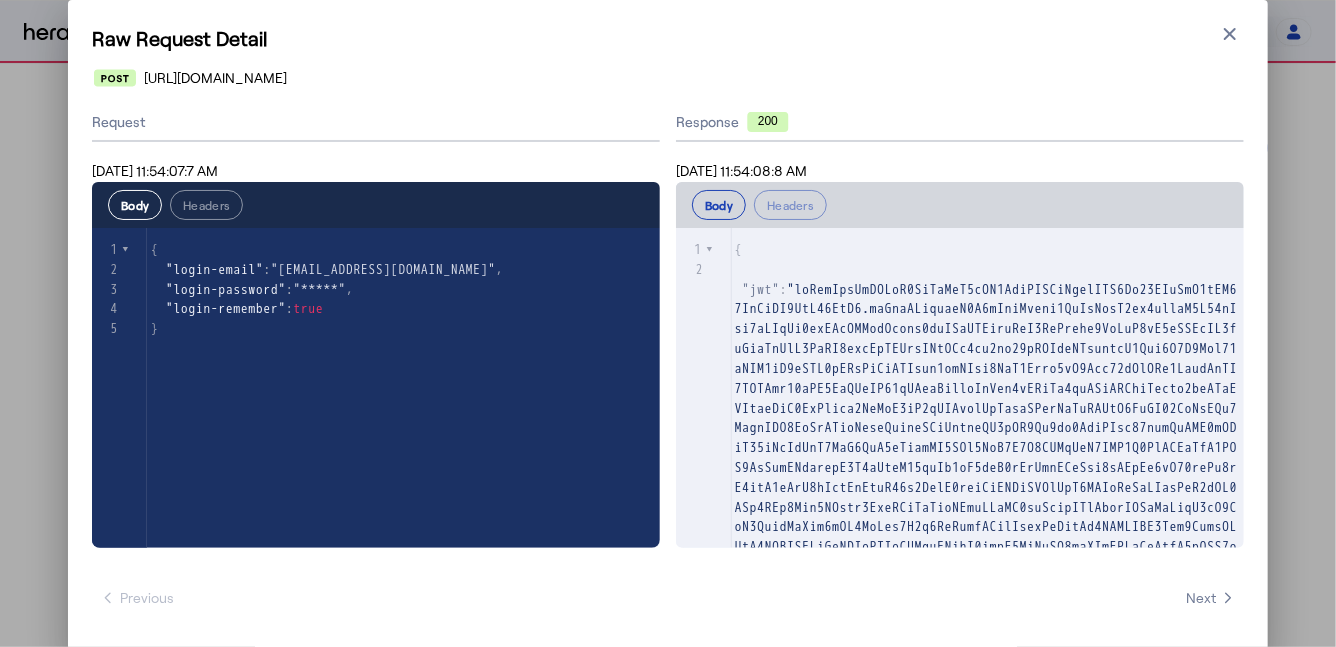 drag, startPoint x: 453, startPoint y: 76, endPoint x: 139, endPoint y: 79, distance: 314.01434 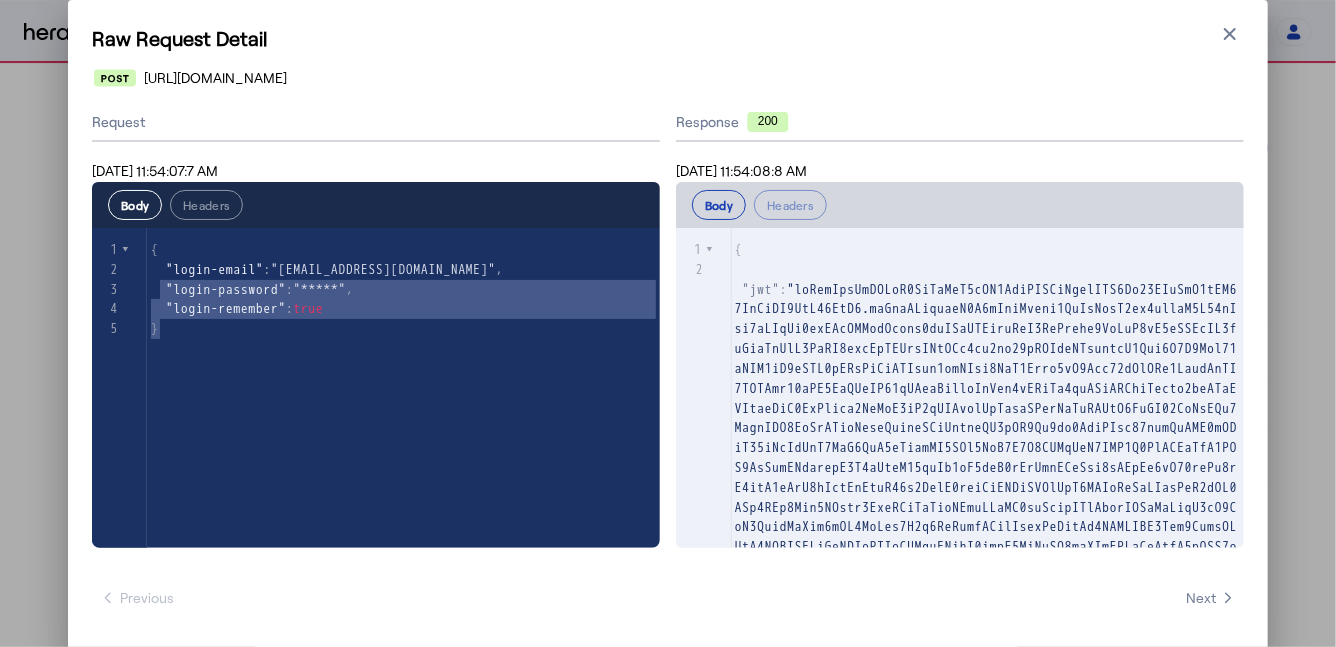 type on "**********" 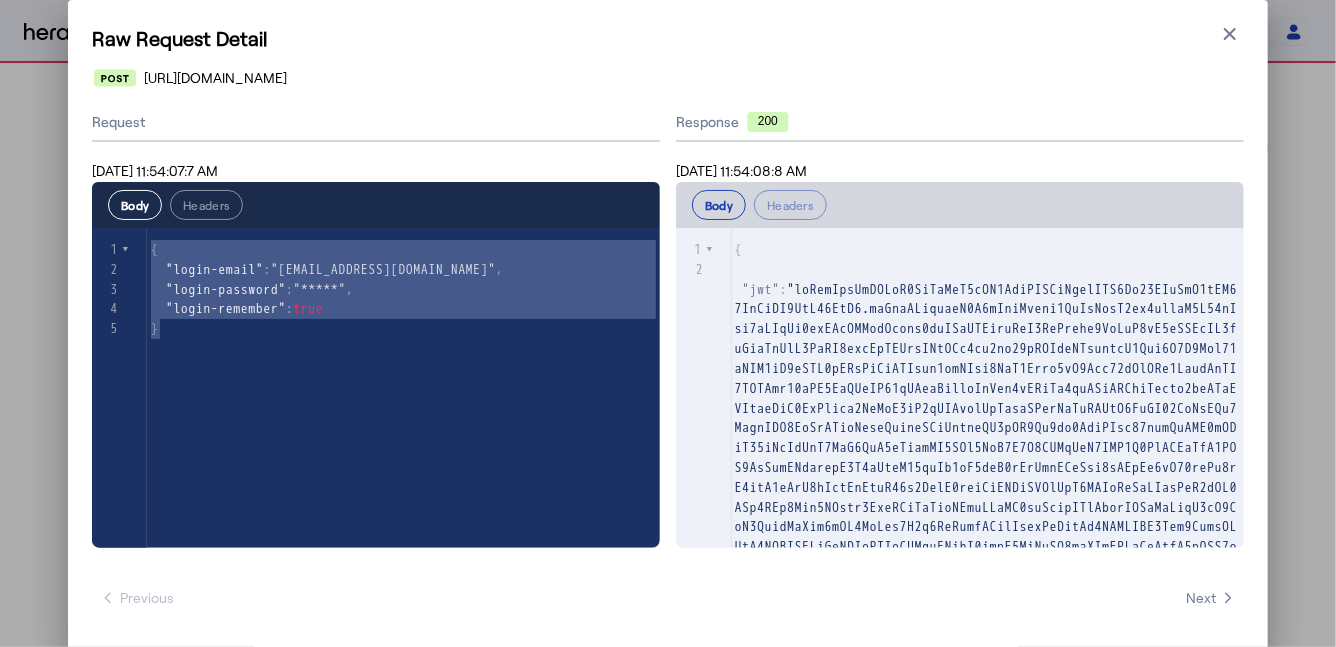 drag, startPoint x: 299, startPoint y: 338, endPoint x: 146, endPoint y: 249, distance: 177.00282 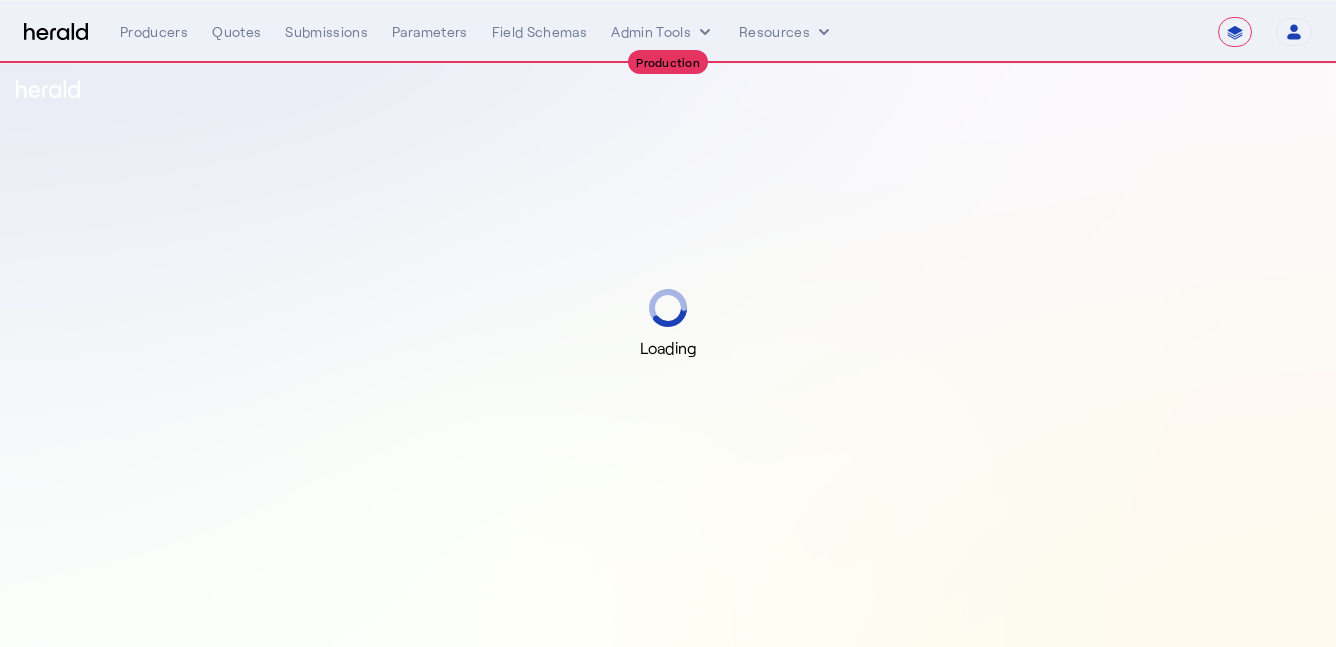 select on "**********" 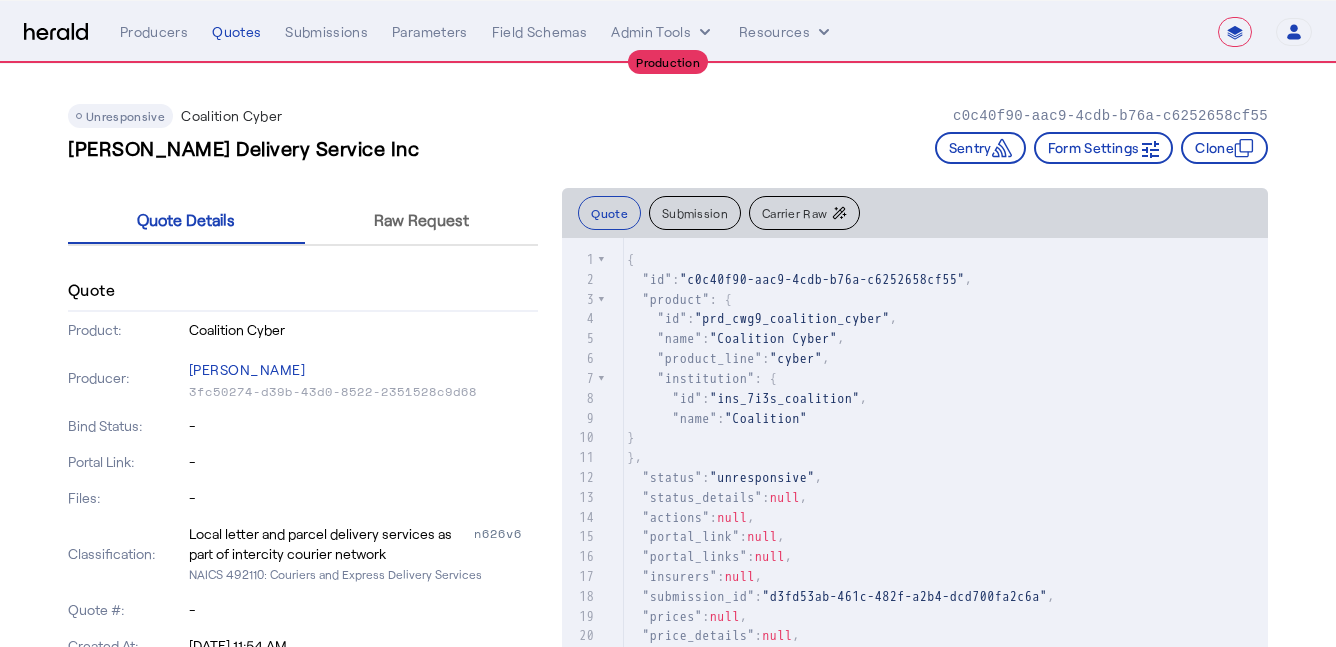 scroll, scrollTop: 0, scrollLeft: 0, axis: both 